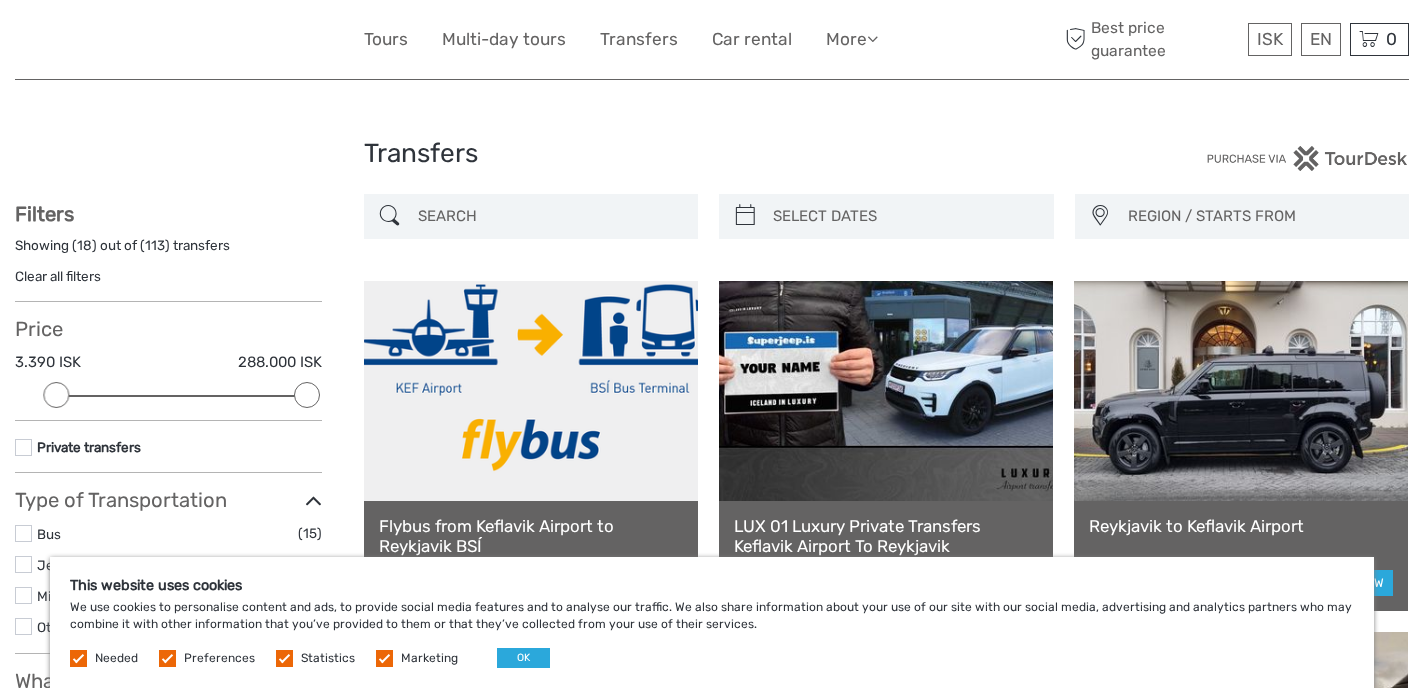 select 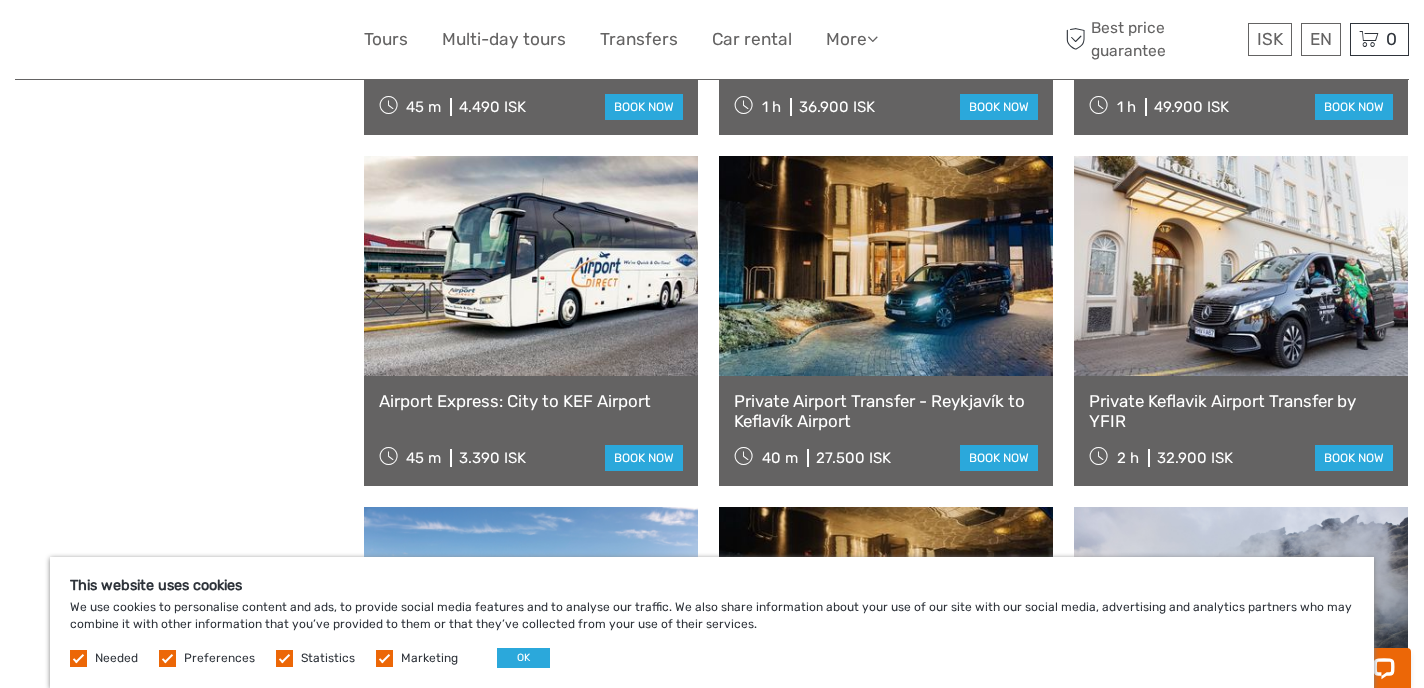 scroll, scrollTop: 0, scrollLeft: 0, axis: both 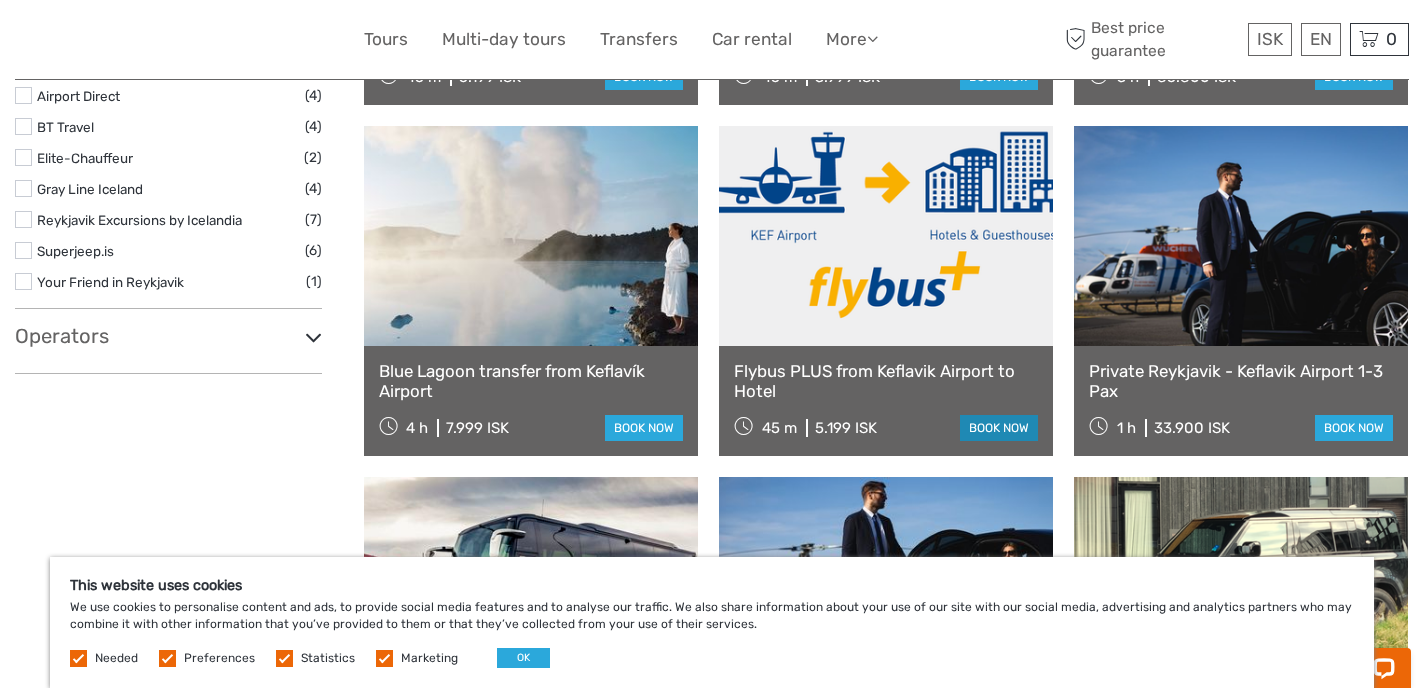 click on "book now" at bounding box center (999, 428) 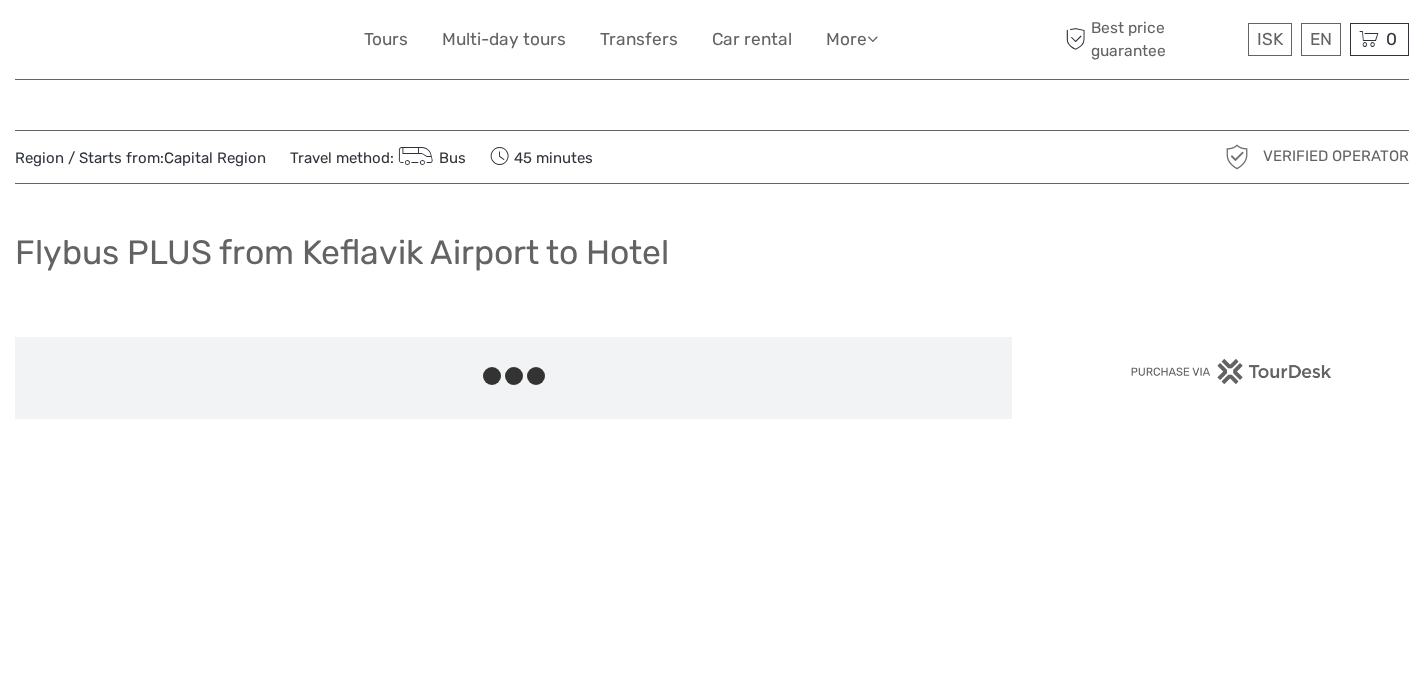 scroll, scrollTop: 0, scrollLeft: 0, axis: both 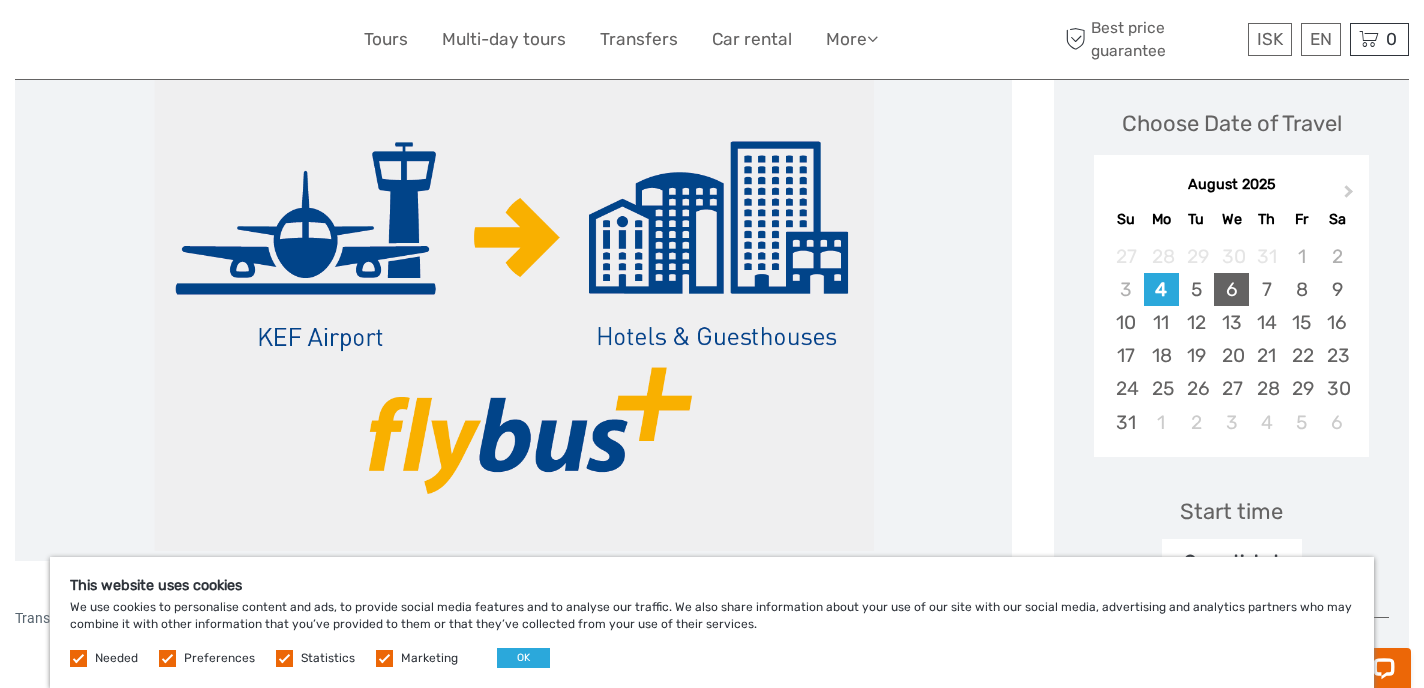 click on "6" at bounding box center [1231, 289] 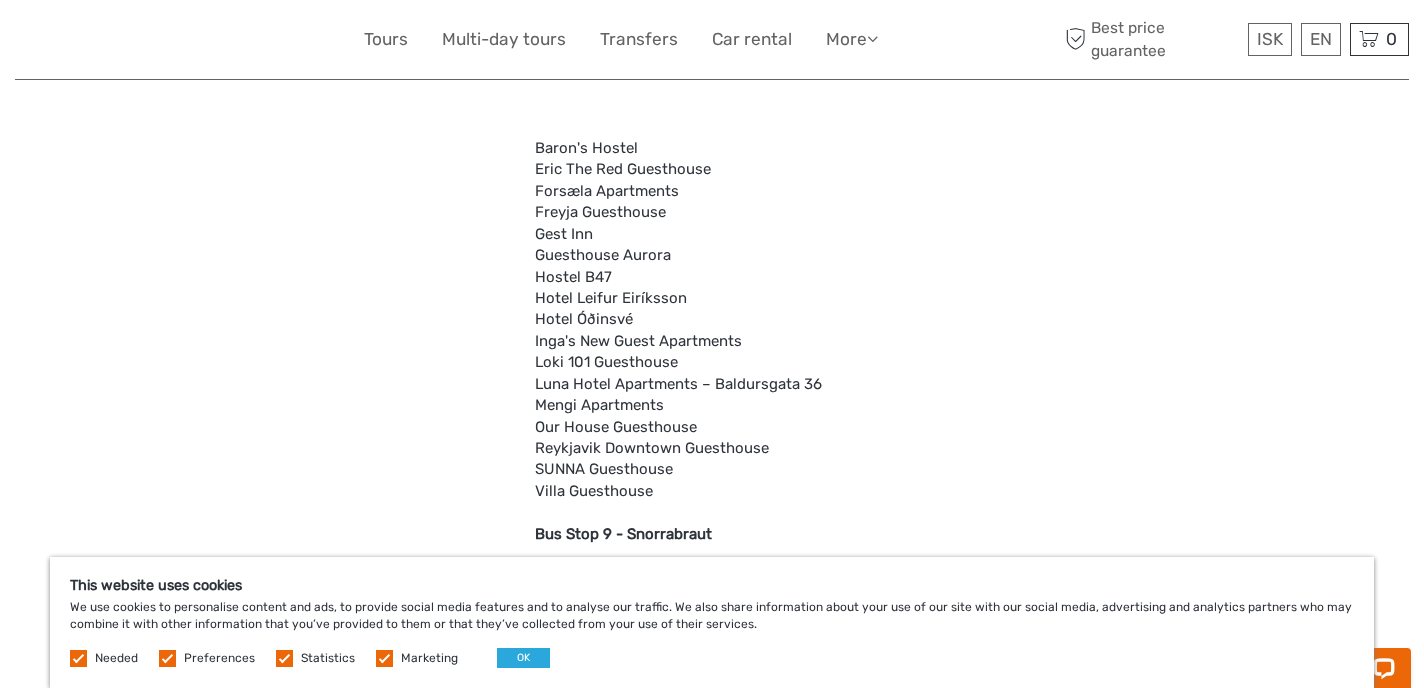scroll, scrollTop: 3204, scrollLeft: 0, axis: vertical 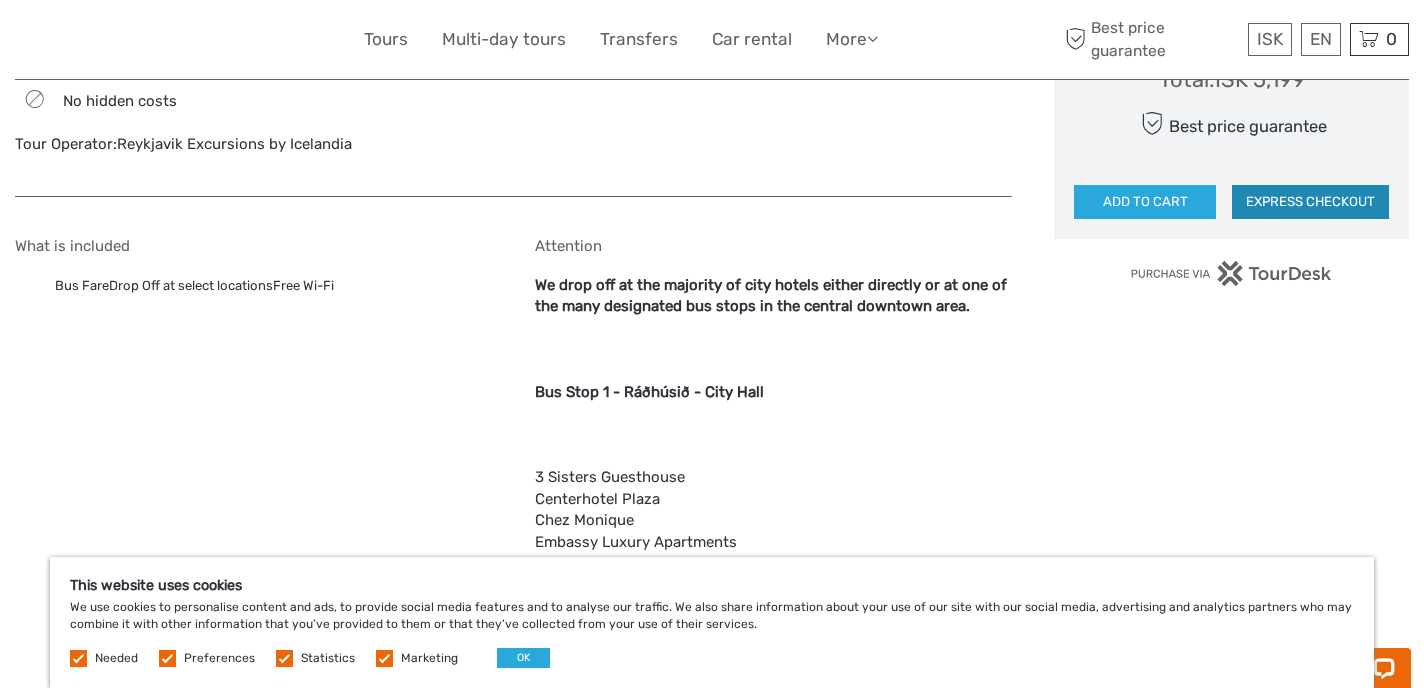 click on "EXPRESS CHECKOUT" at bounding box center (1310, 202) 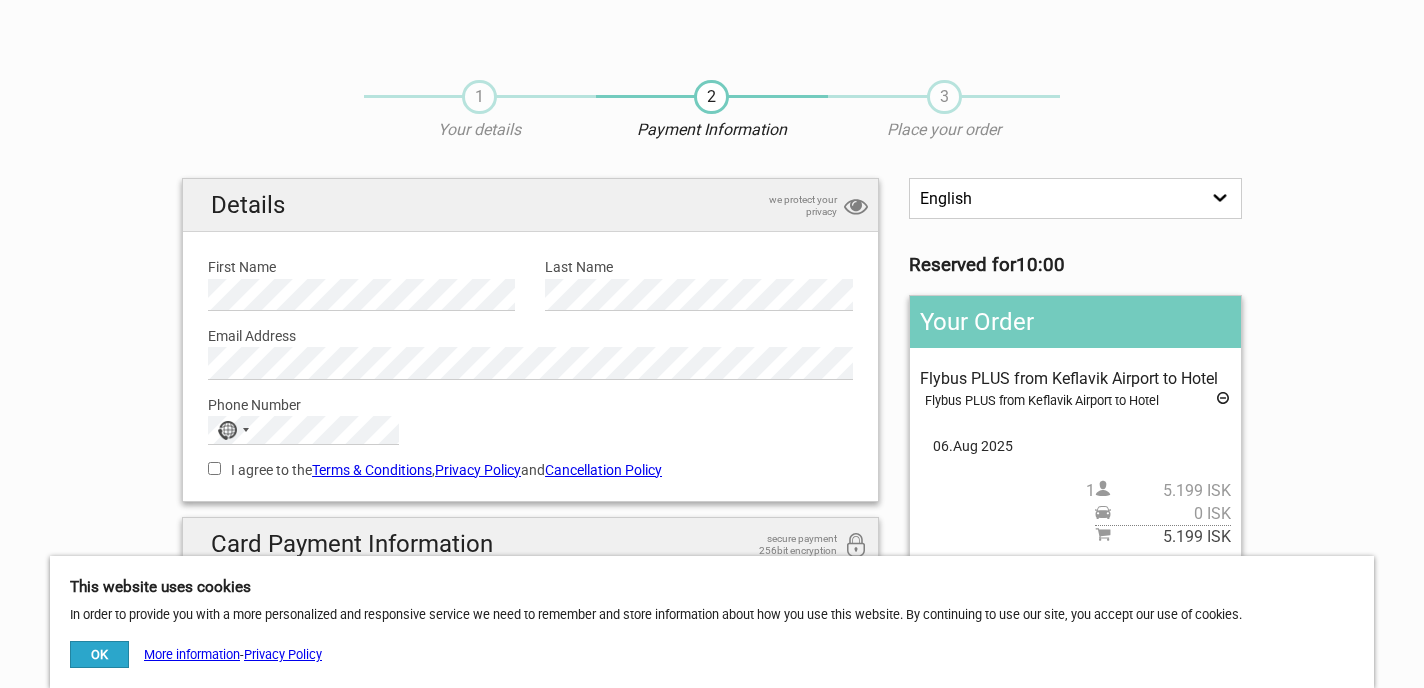 scroll, scrollTop: 0, scrollLeft: 0, axis: both 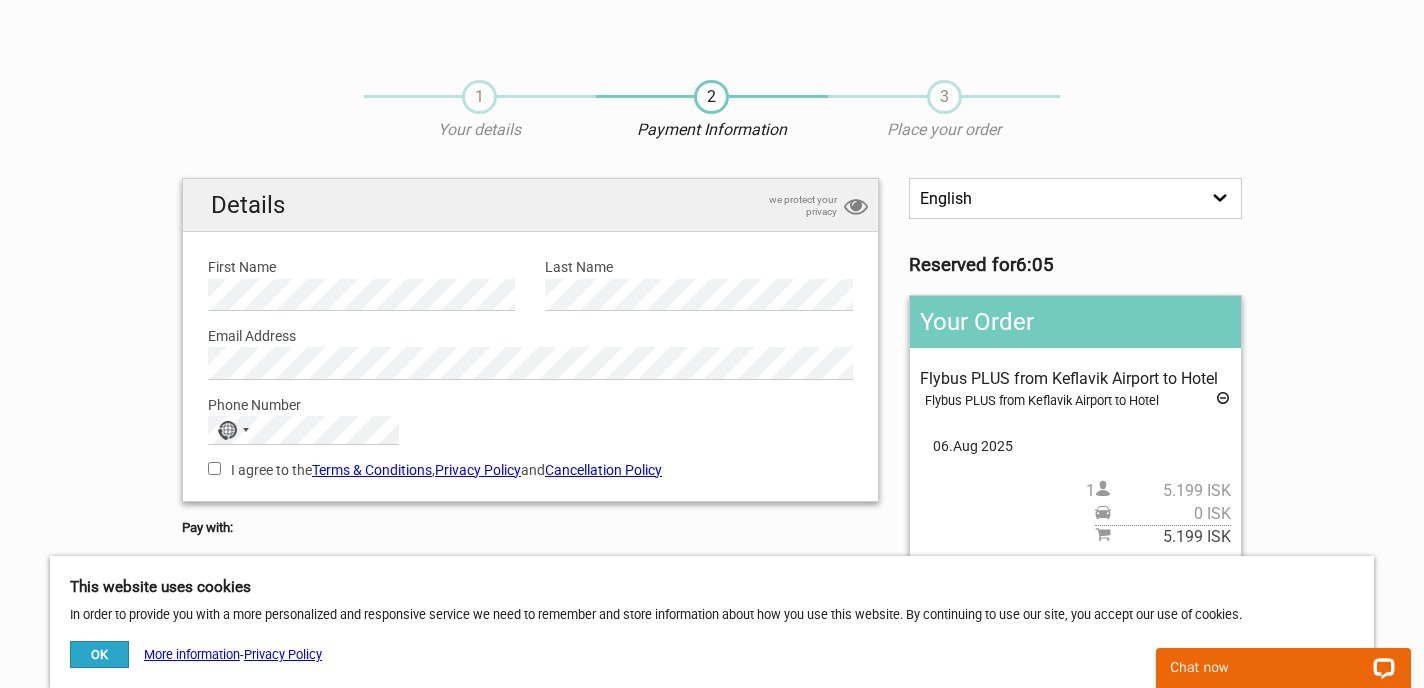 click on "First Name
Please provide us with your name." at bounding box center (361, 276) 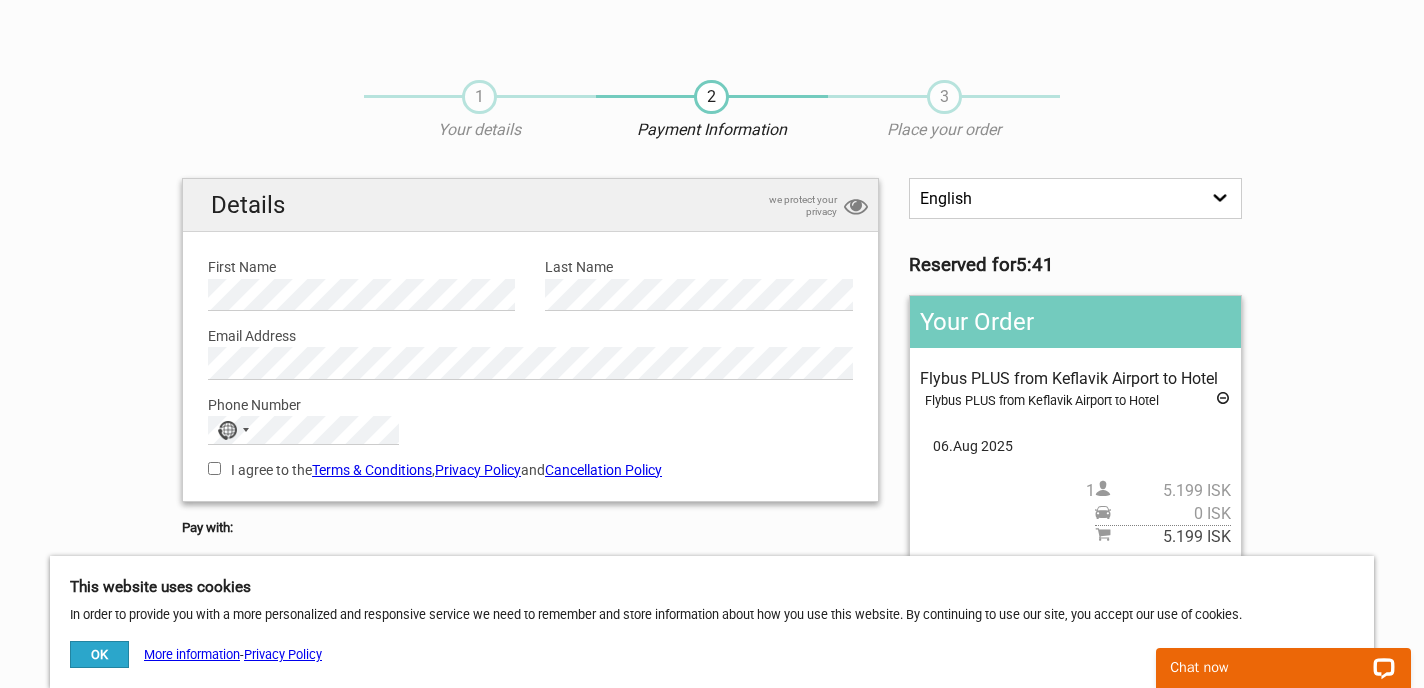 click on "Phone Number" at bounding box center [530, 405] 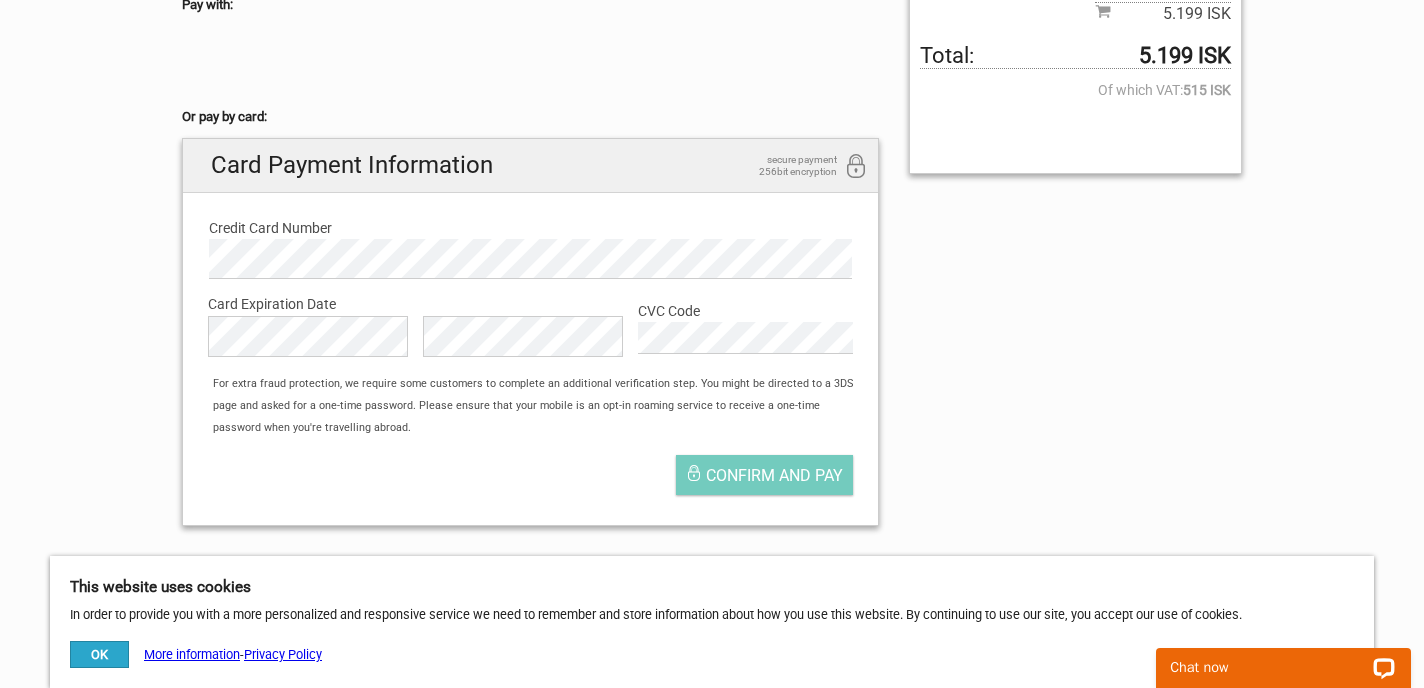 scroll, scrollTop: 526, scrollLeft: 0, axis: vertical 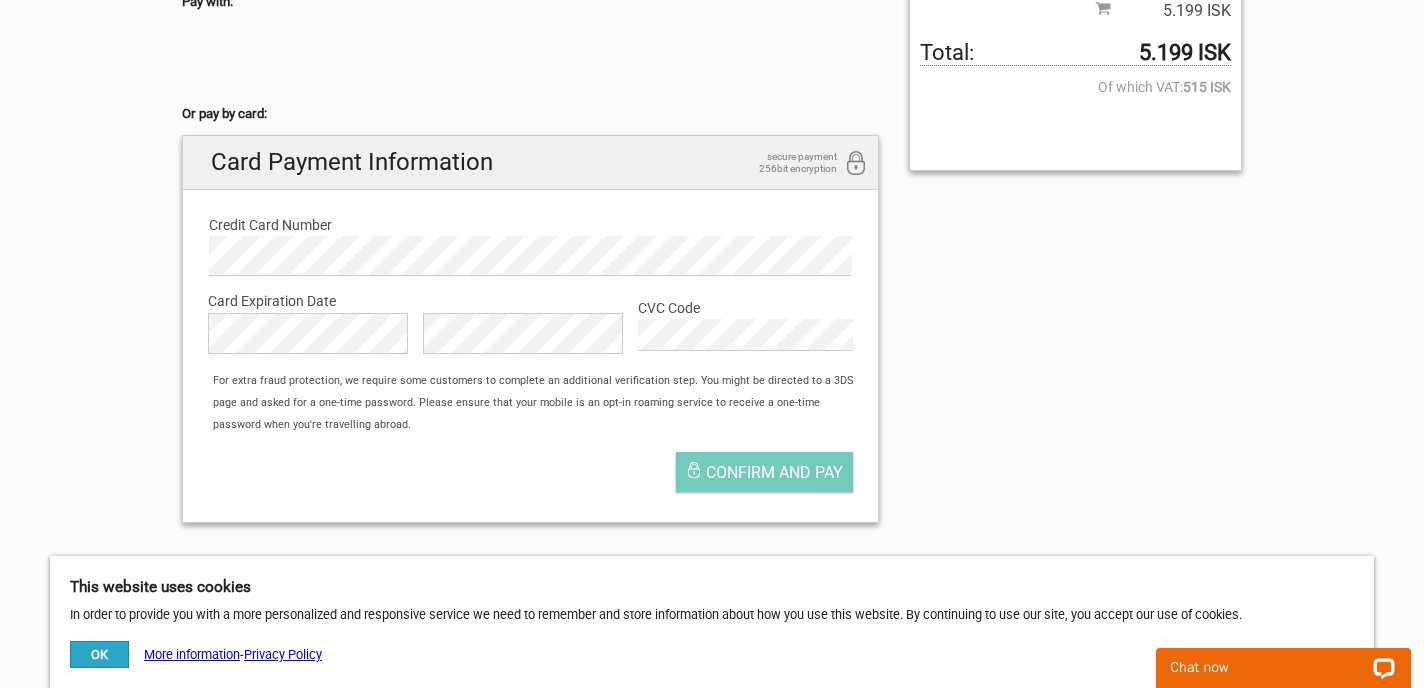 type on "+1-[PHONE]" 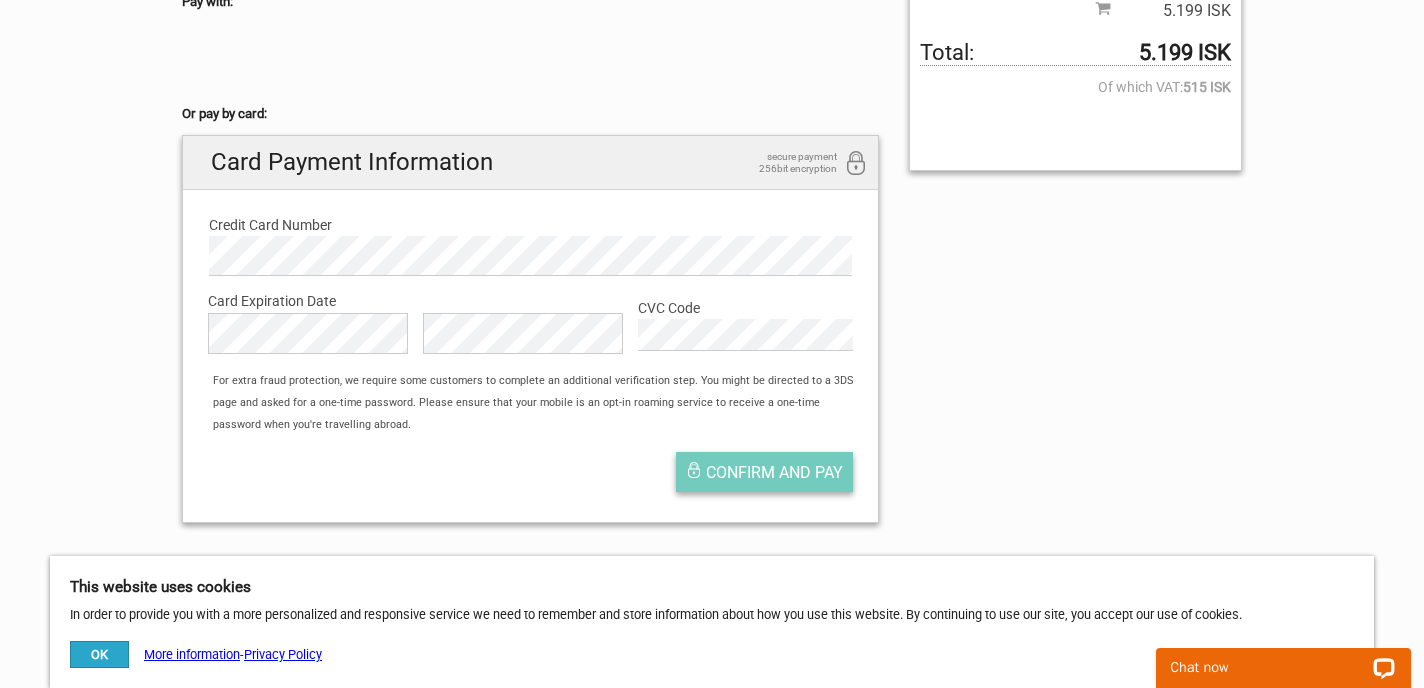 click on "Confirm and pay" at bounding box center (774, 472) 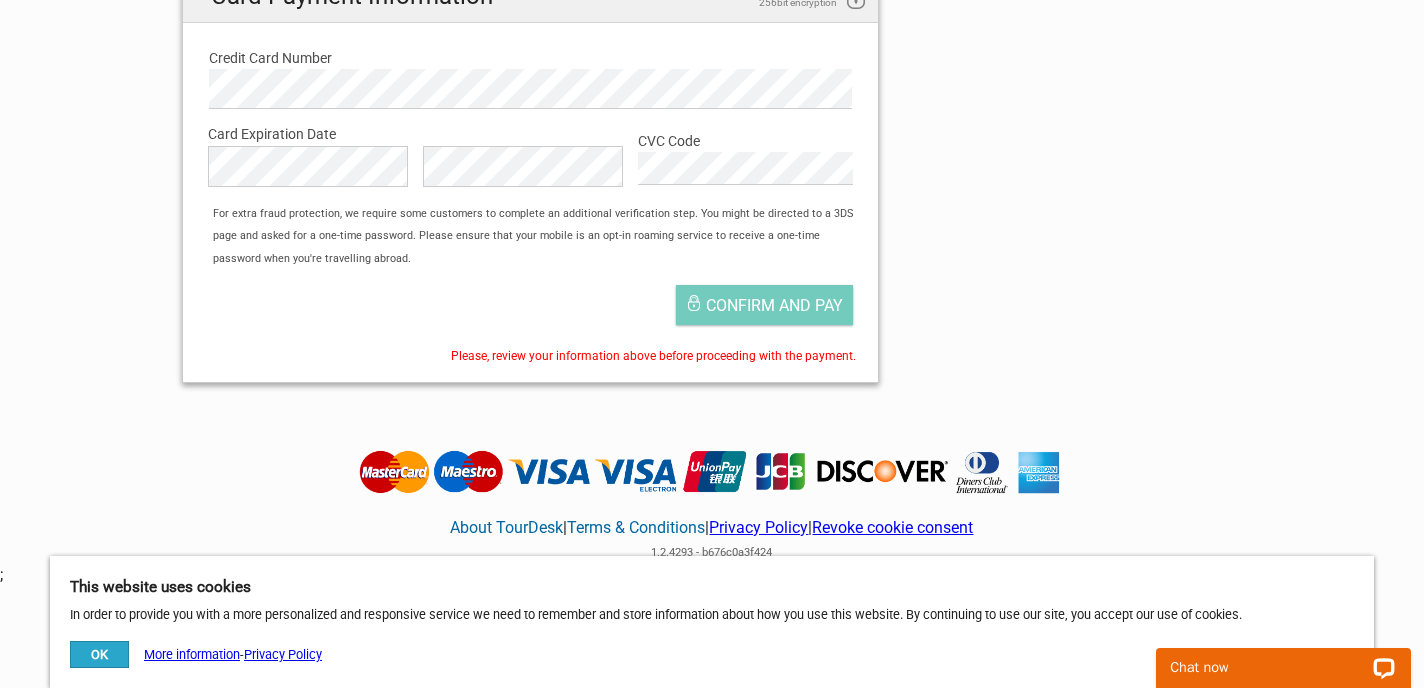 scroll, scrollTop: 709, scrollLeft: 0, axis: vertical 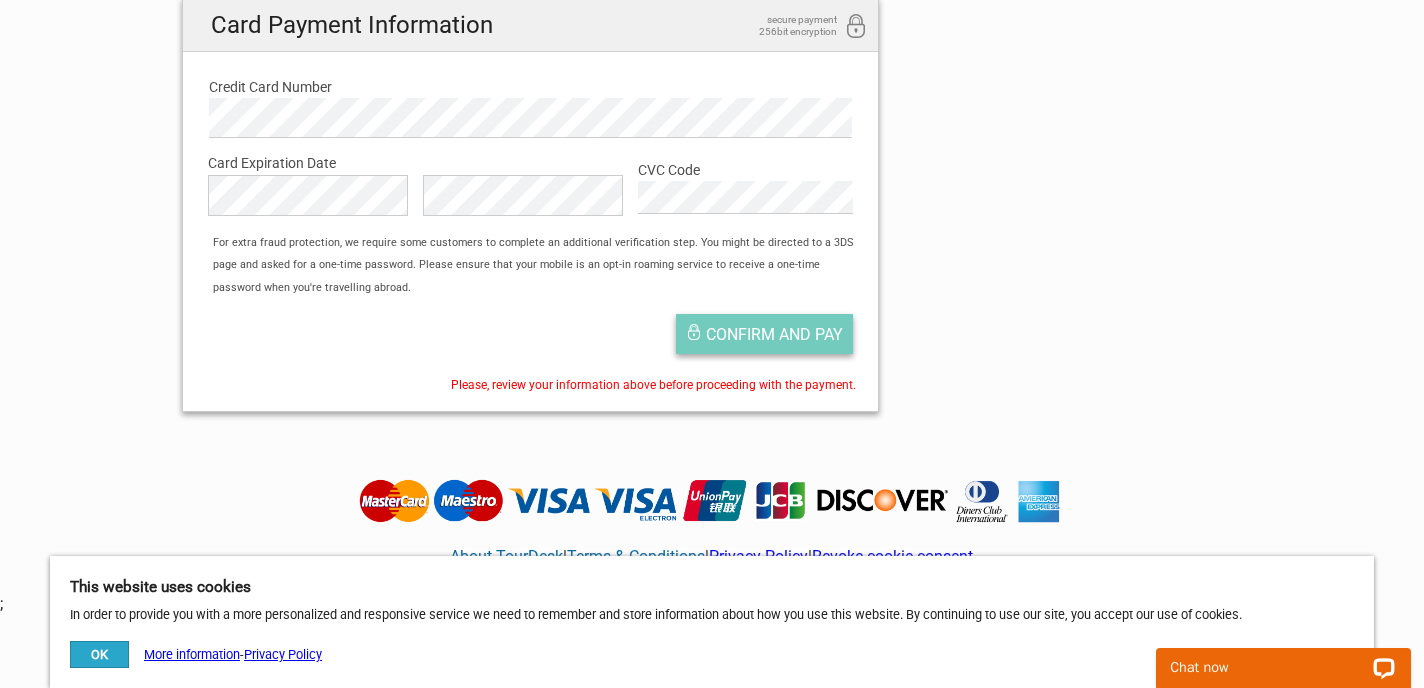 click on "Confirm and pay" at bounding box center (774, 334) 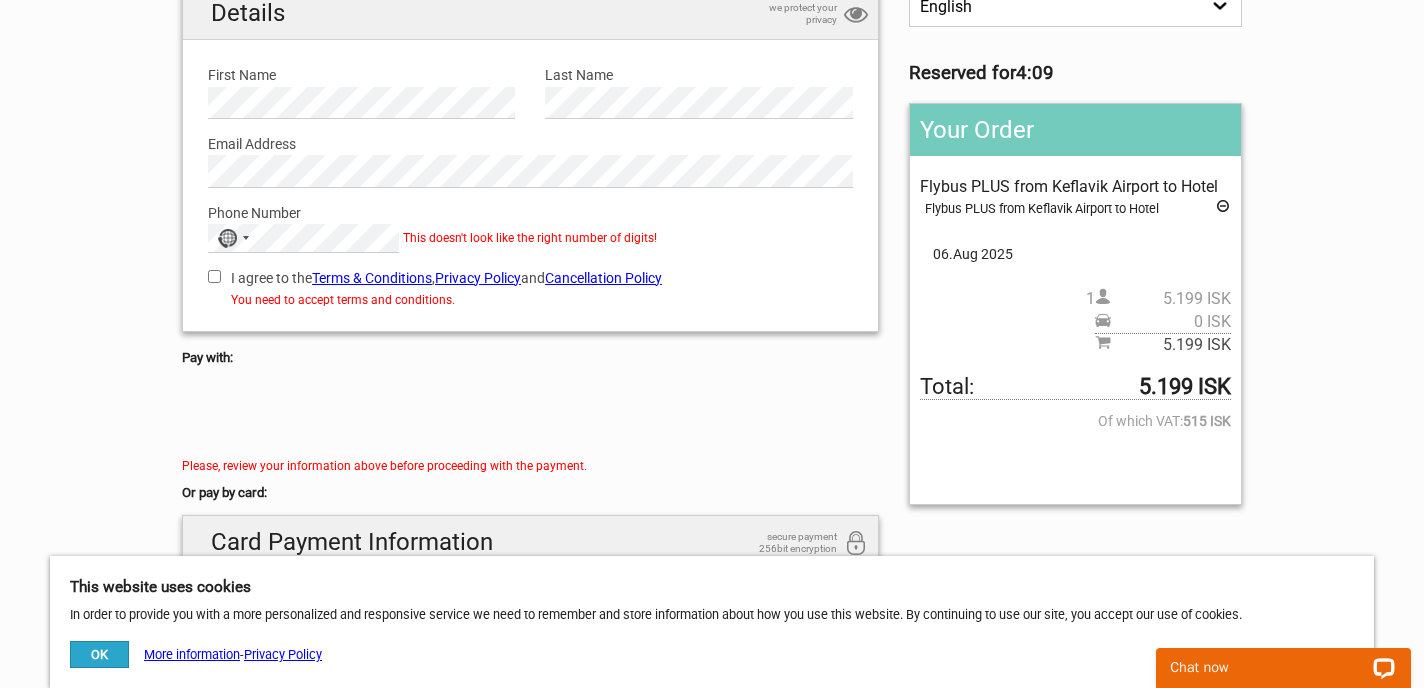 scroll, scrollTop: 140, scrollLeft: 0, axis: vertical 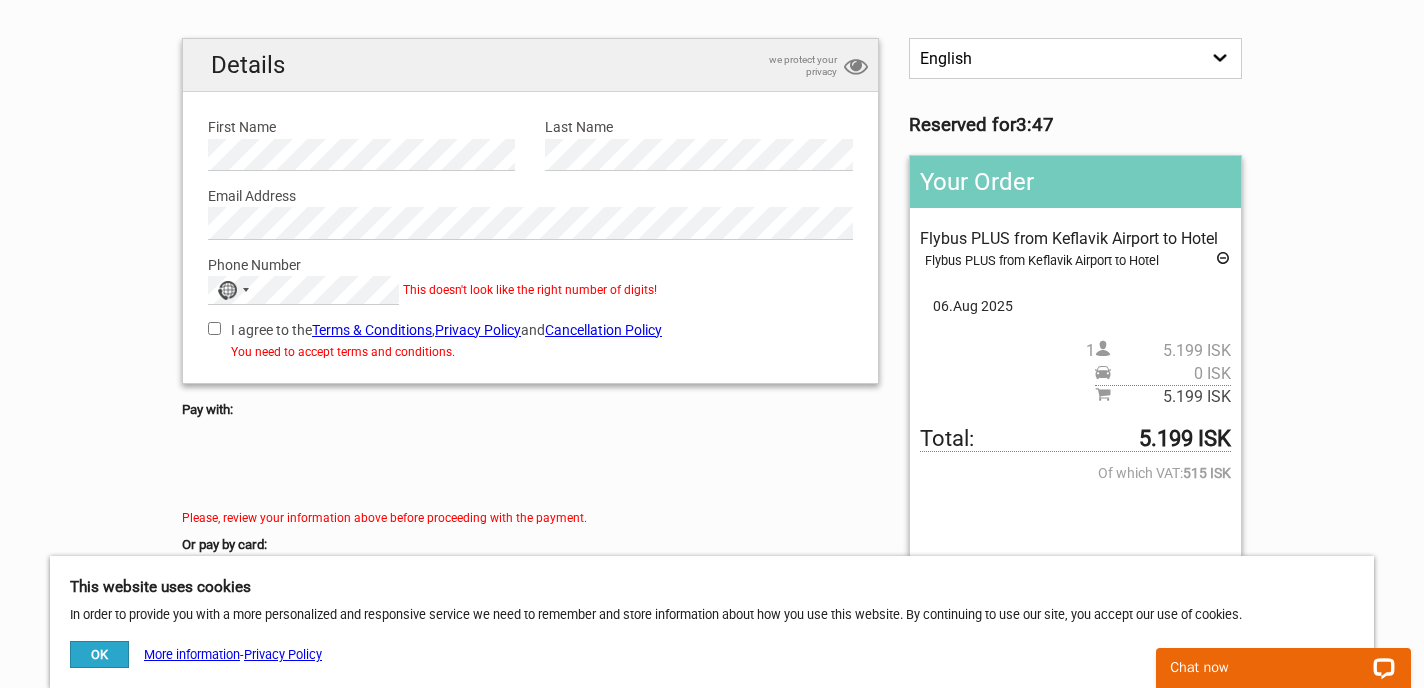 click on "I agree to the  Terms & Conditions ,  Privacy Policy  and  Cancellation Policy" at bounding box center [214, 328] 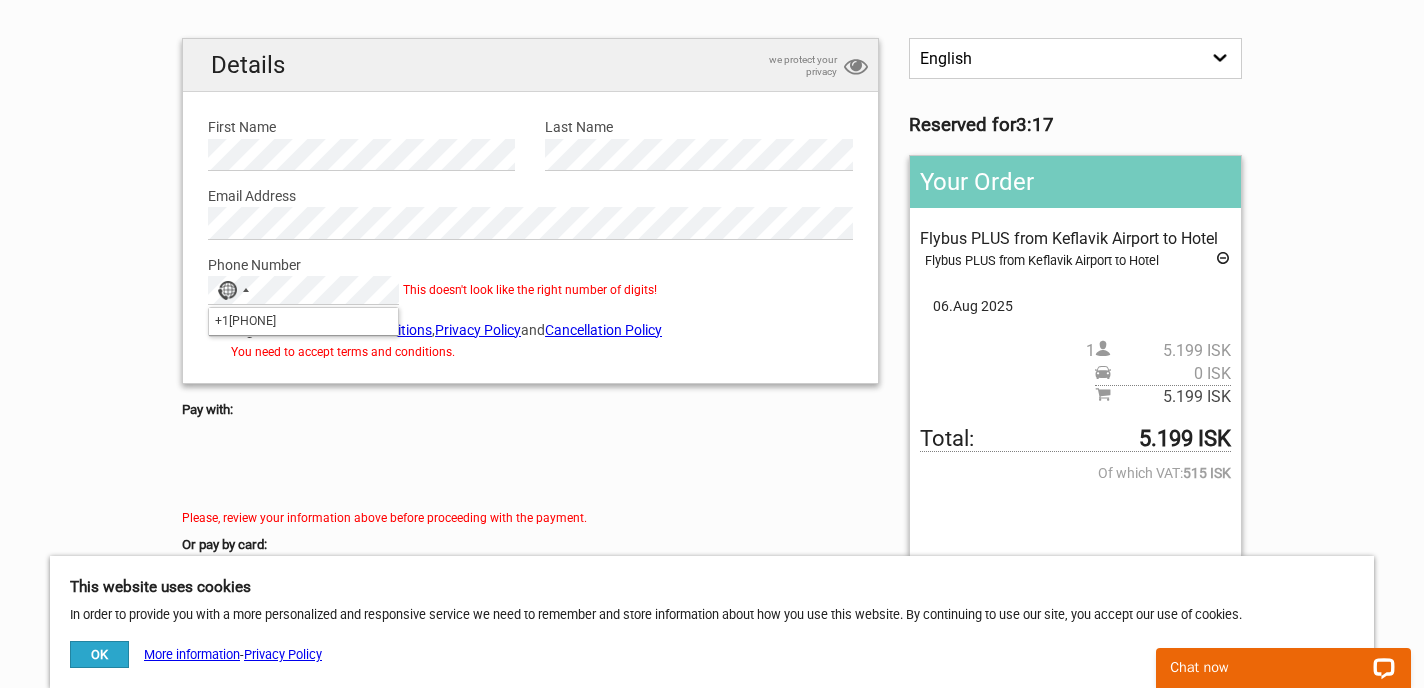 type on "+1[PHONE]" 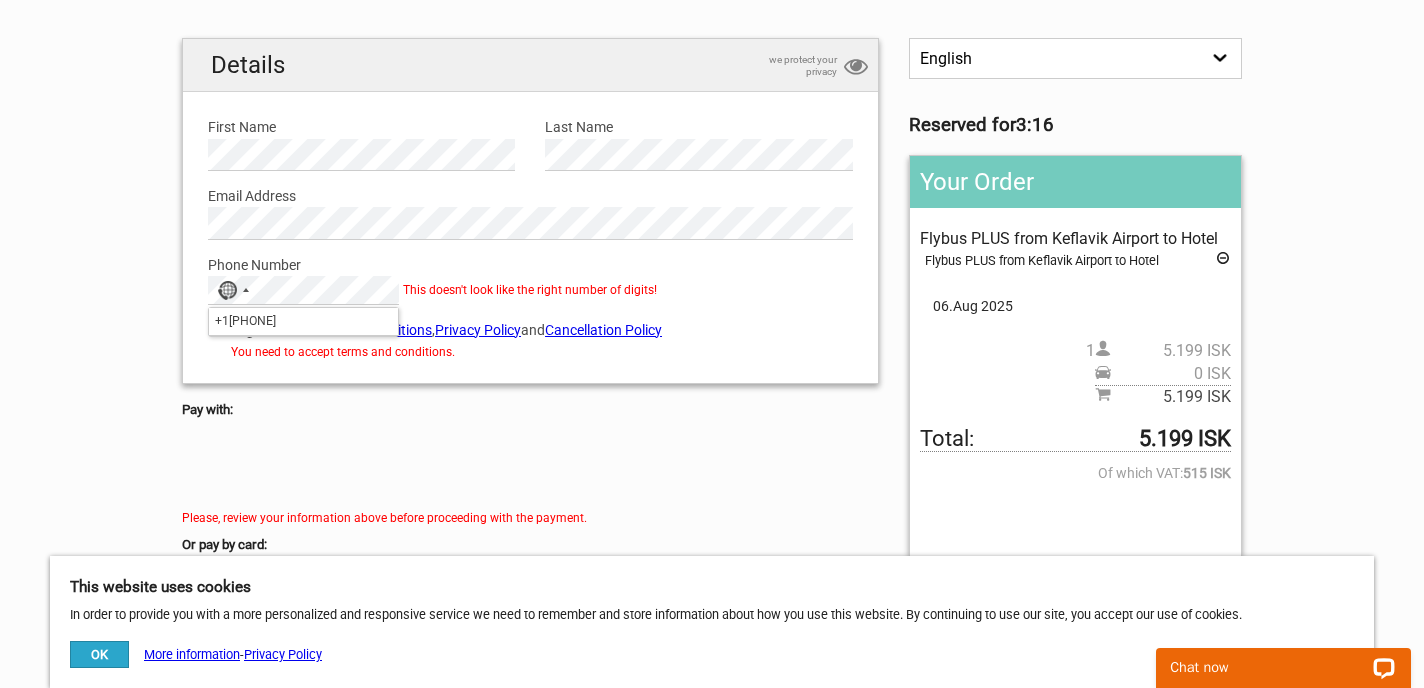 click on "Pay with:" at bounding box center (530, 410) 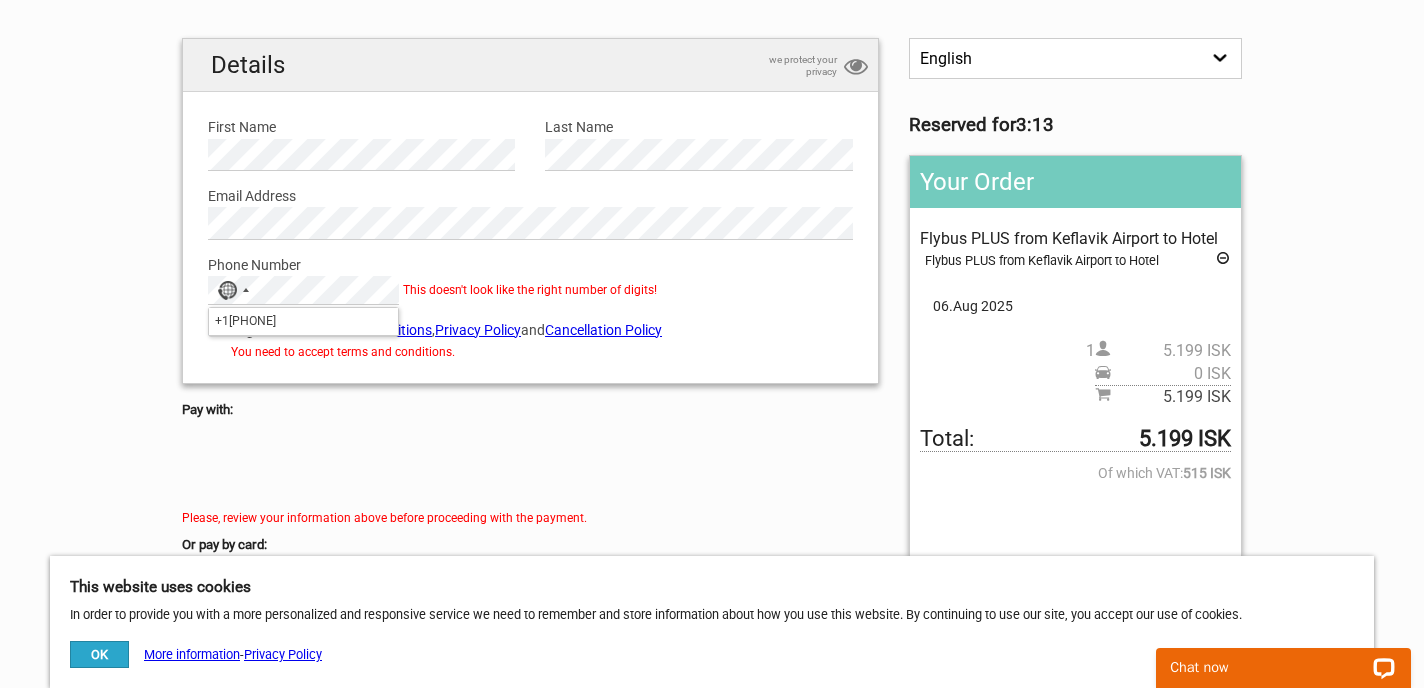click on "Phone Number" at bounding box center (530, 265) 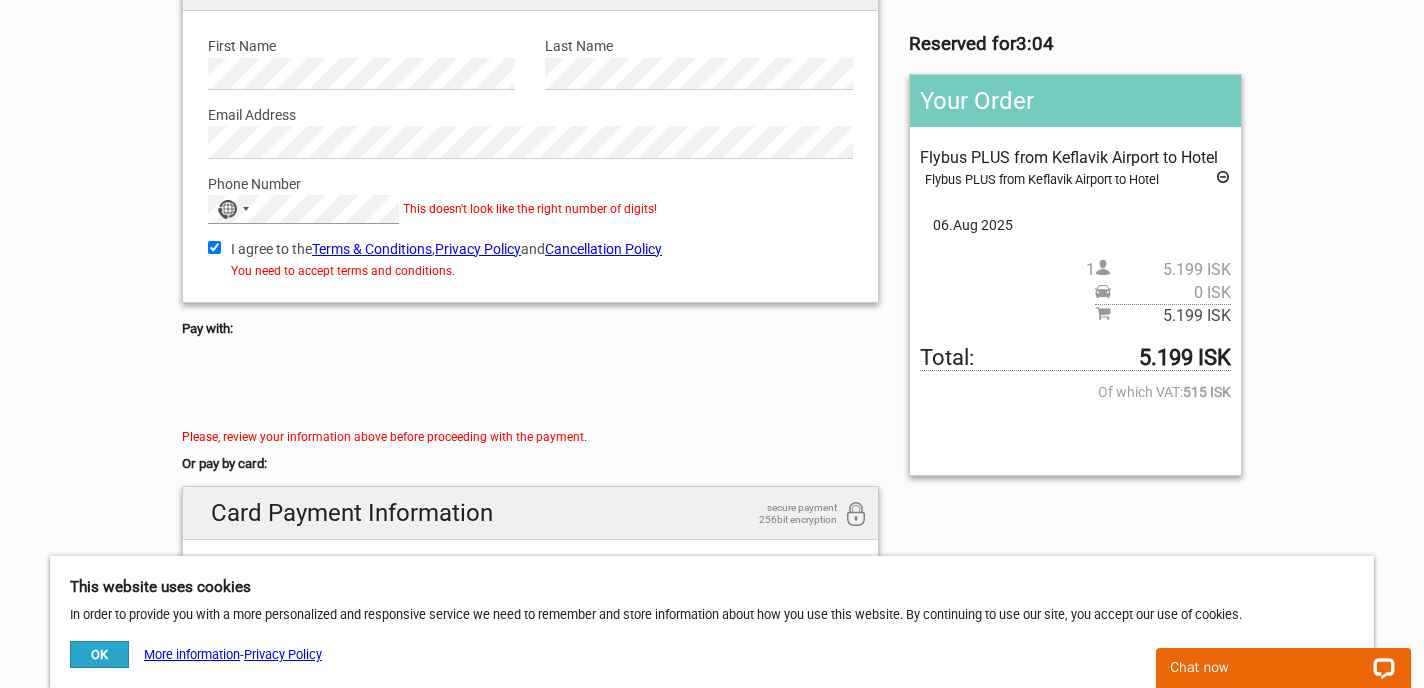 scroll, scrollTop: 0, scrollLeft: 0, axis: both 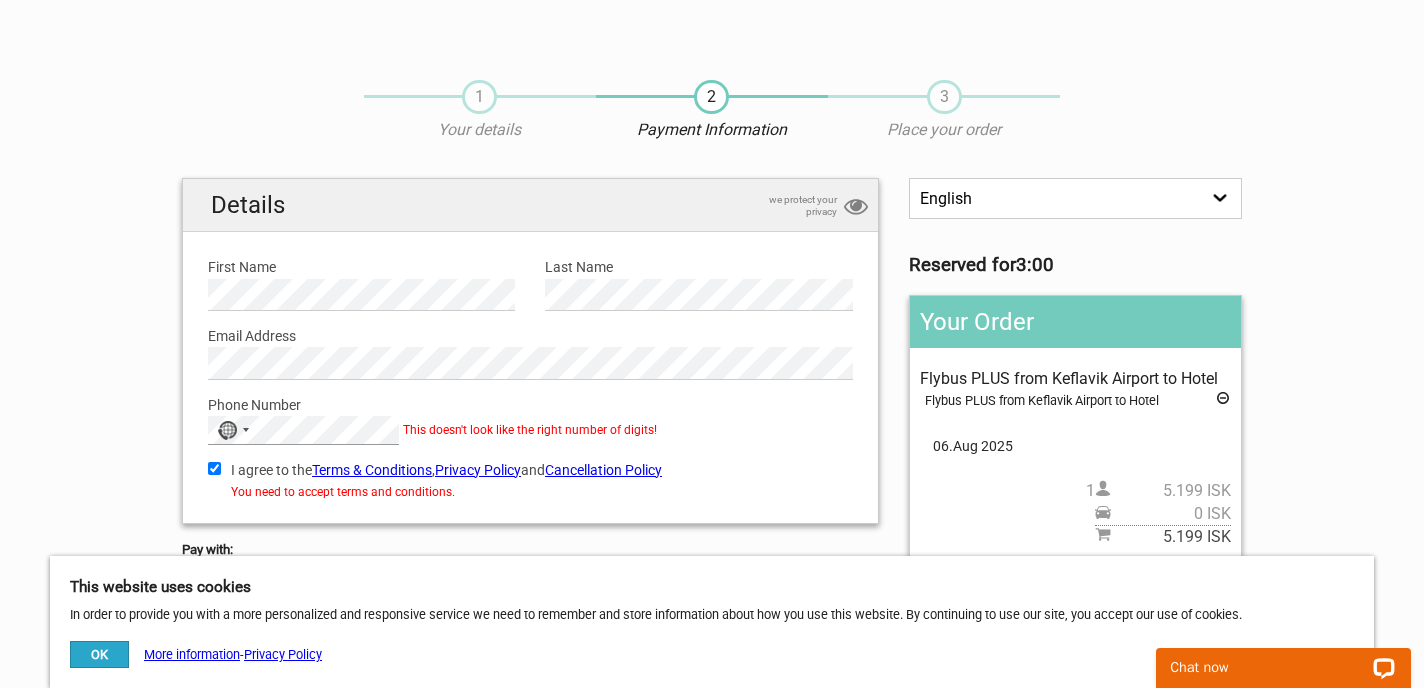 click at bounding box center (208, 416) 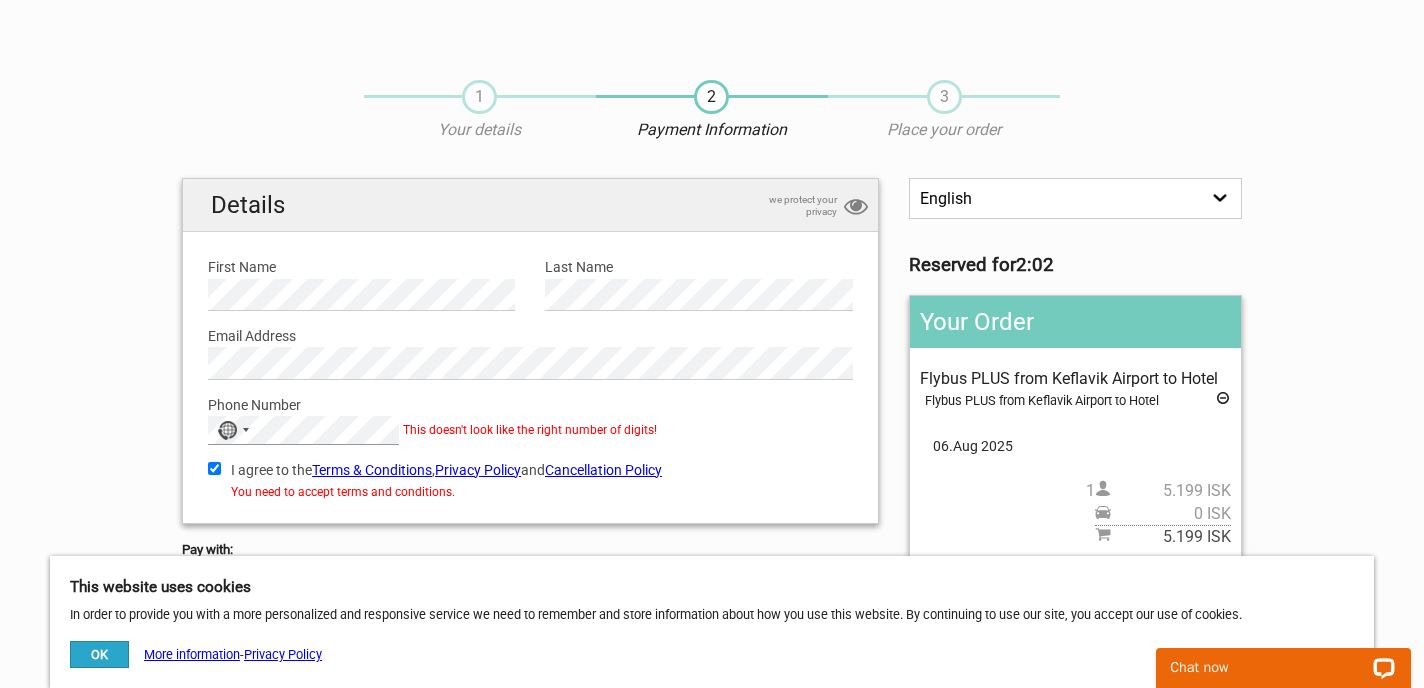 scroll, scrollTop: 5, scrollLeft: 0, axis: vertical 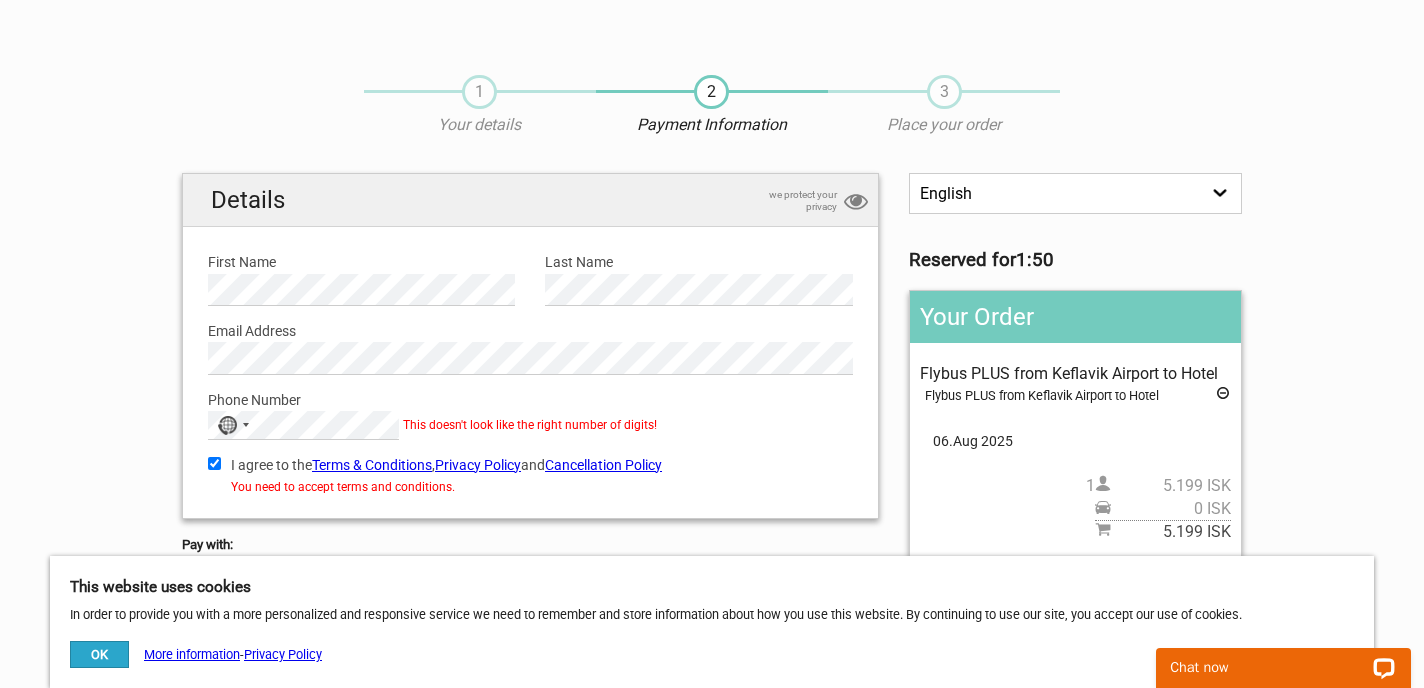 click on "I agree to the  Terms & Conditions ,  Privacy Policy  and  Cancellation Policy" at bounding box center (214, 463) 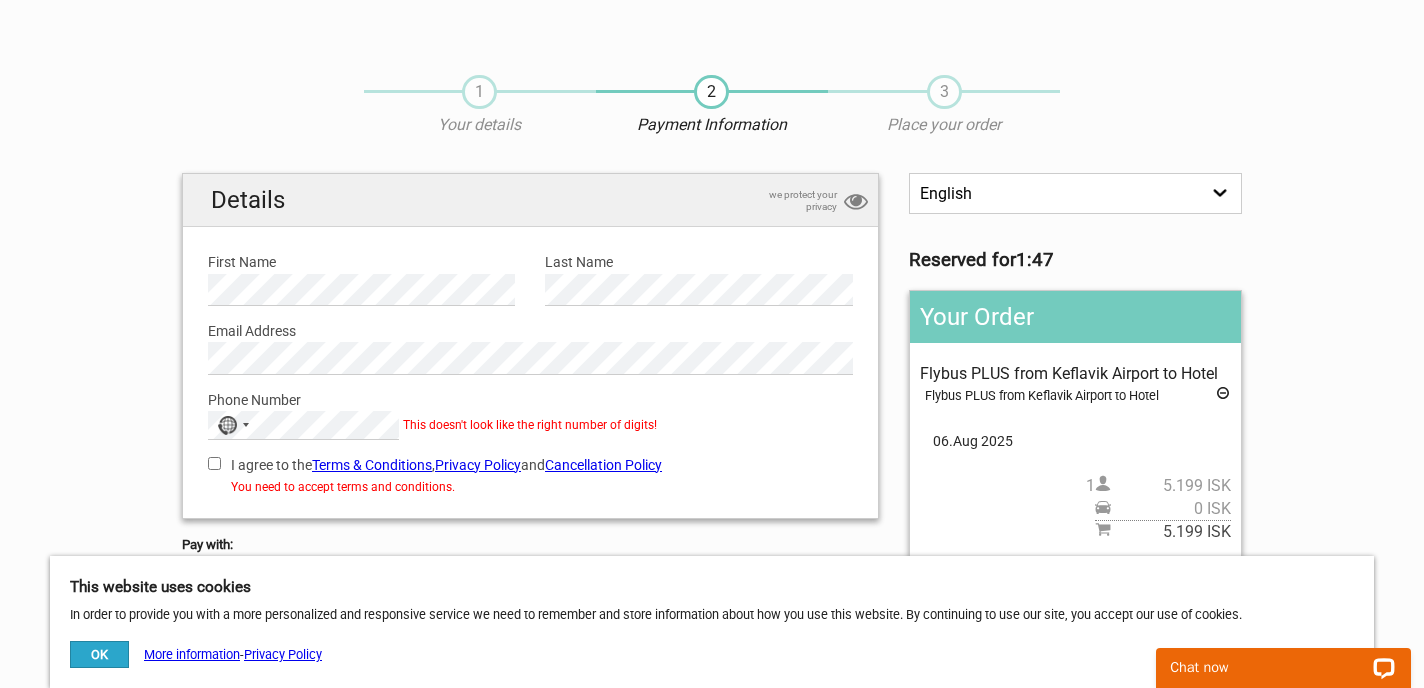 click on "I agree to the  Terms & Conditions ,  Privacy Policy  and  Cancellation Policy" at bounding box center (214, 463) 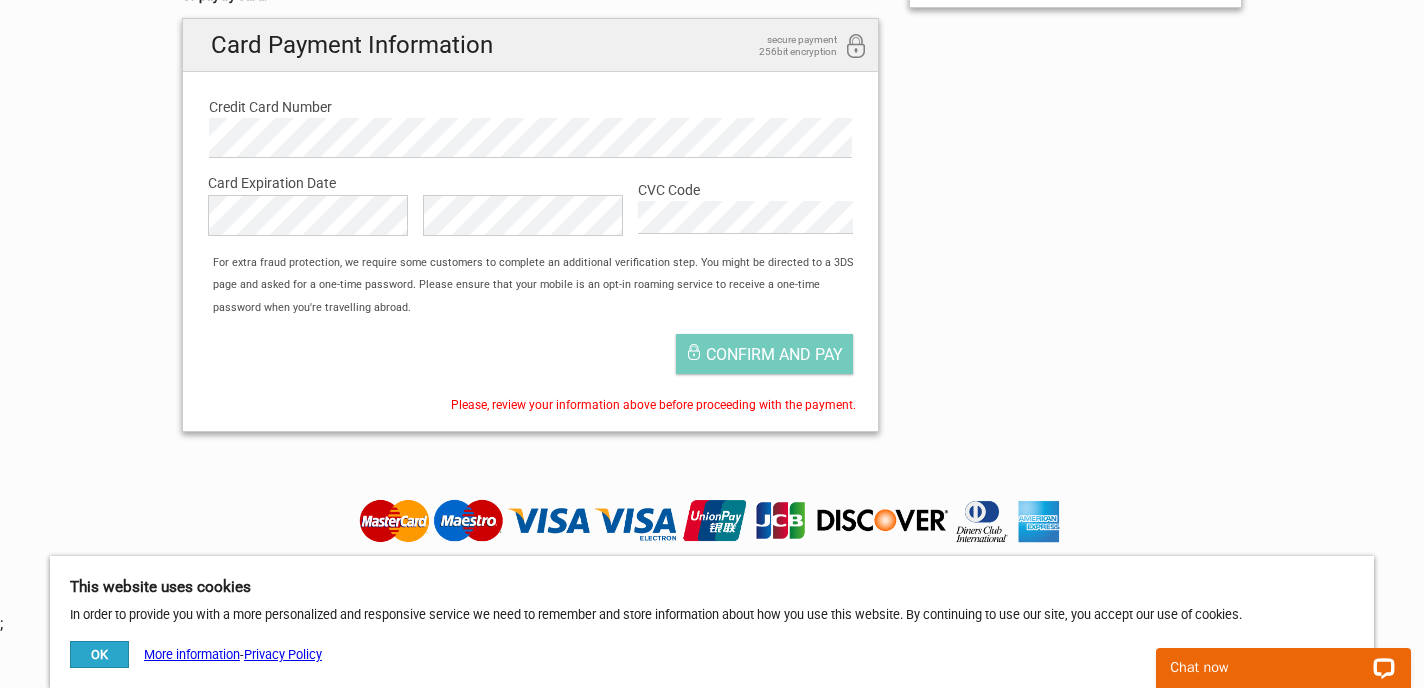 scroll, scrollTop: 697, scrollLeft: 0, axis: vertical 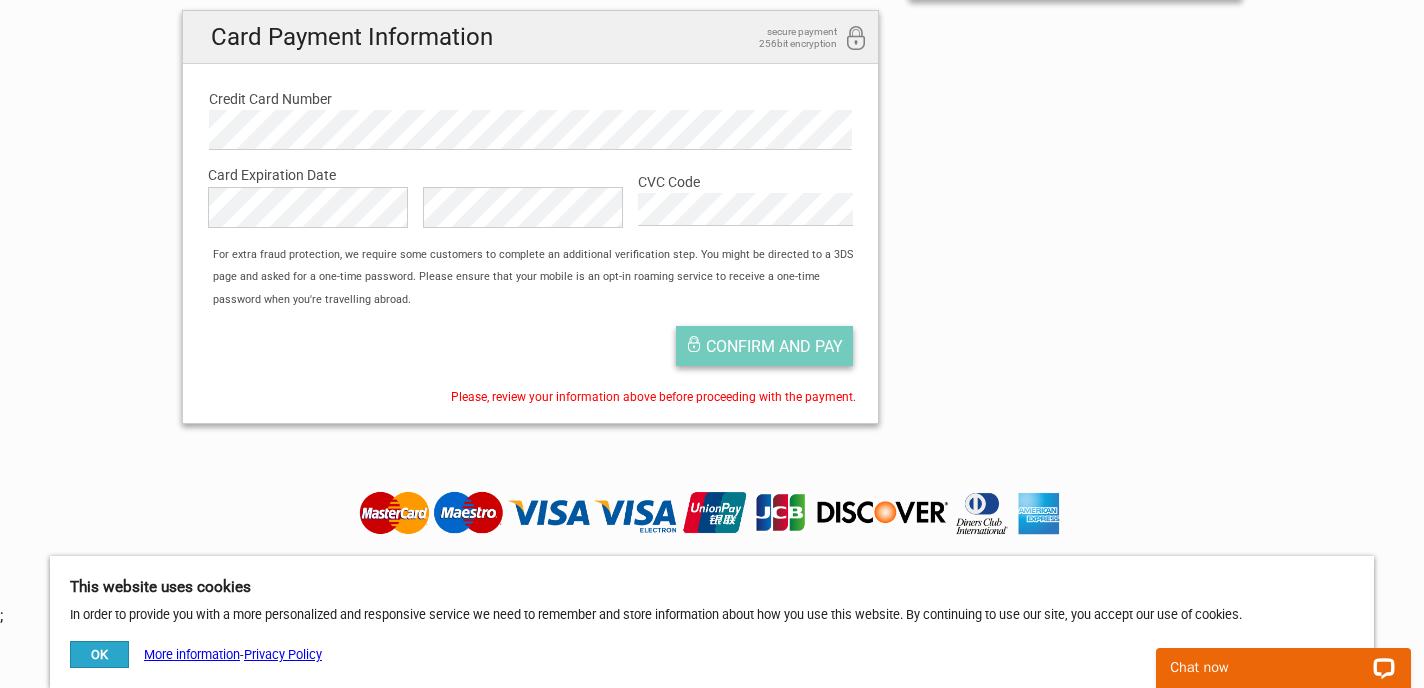 click on "Confirm and pay" at bounding box center (774, 346) 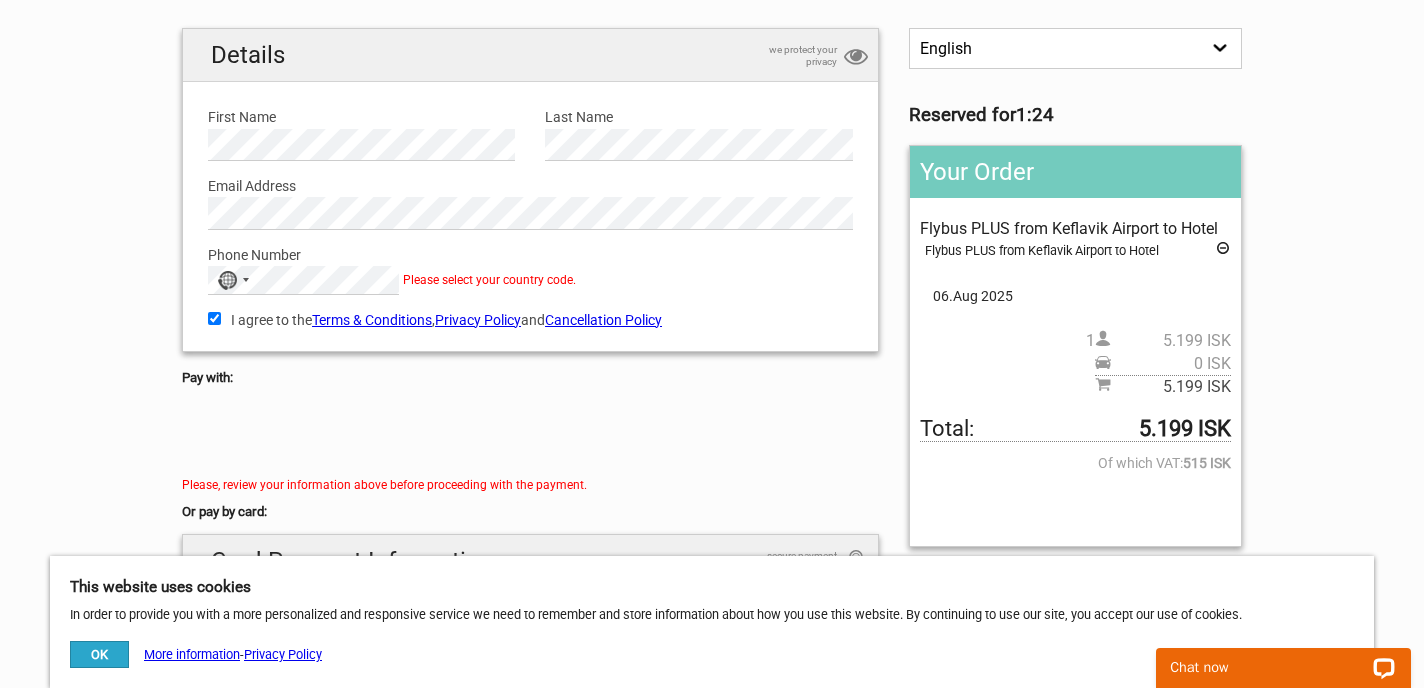 scroll, scrollTop: 139, scrollLeft: 0, axis: vertical 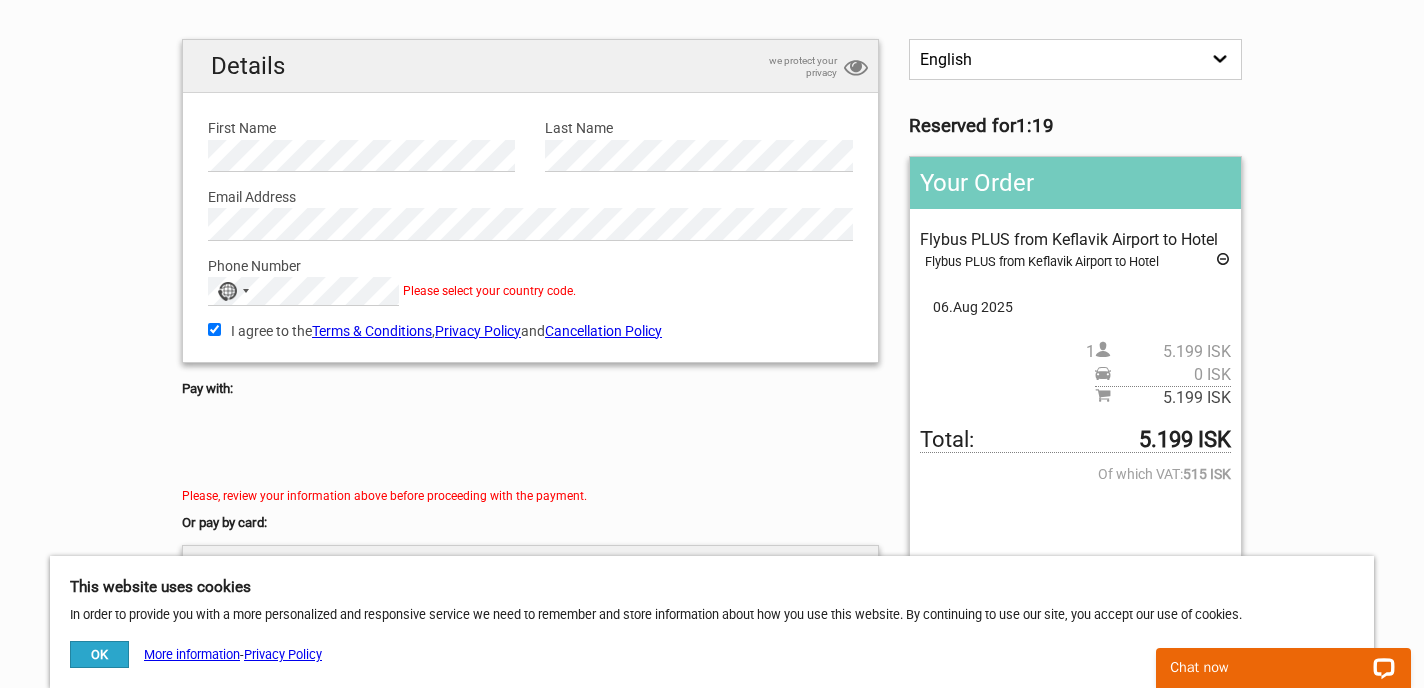 click on "Please select your country code." at bounding box center [489, 291] 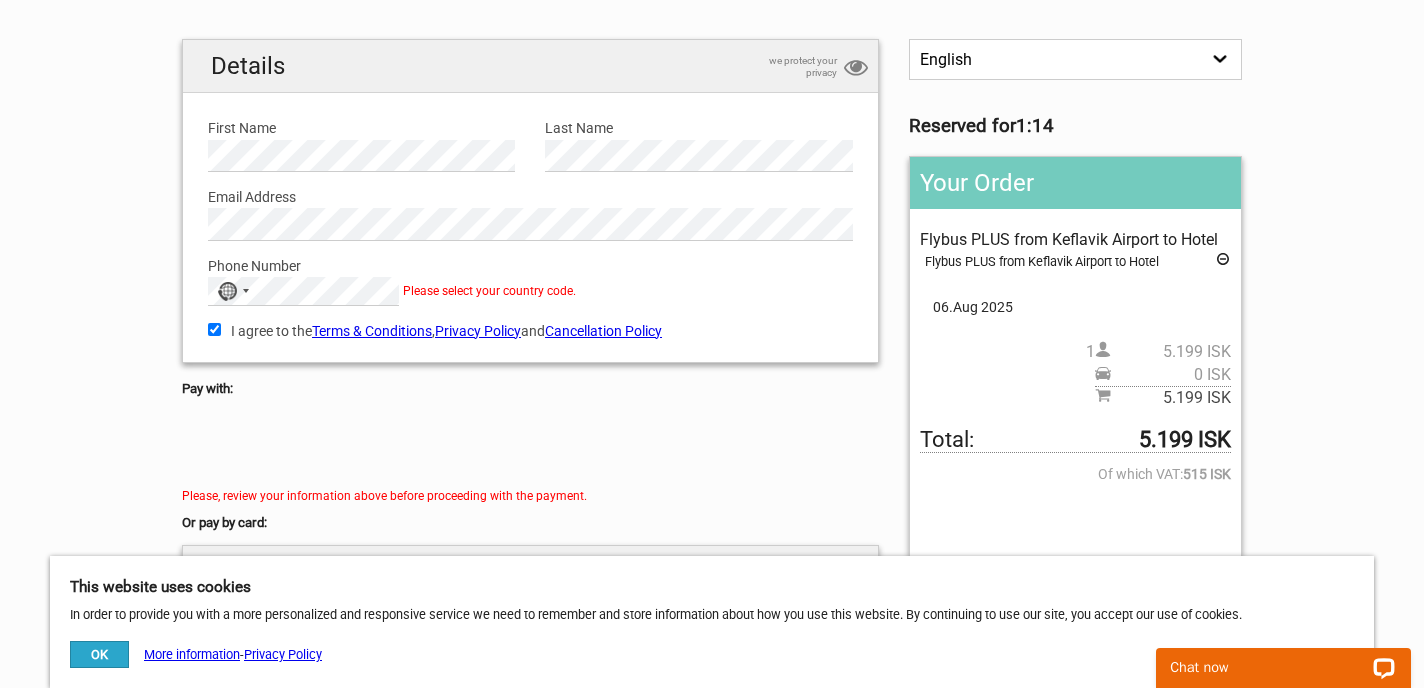 click on "Phone Number
No country selected +1[PHONE] No results found
Please provide us with your phone number.
Please check that your phone number is correct.
Please select your country code.
This doesn't look like the right number of digits!" at bounding box center (530, 273) 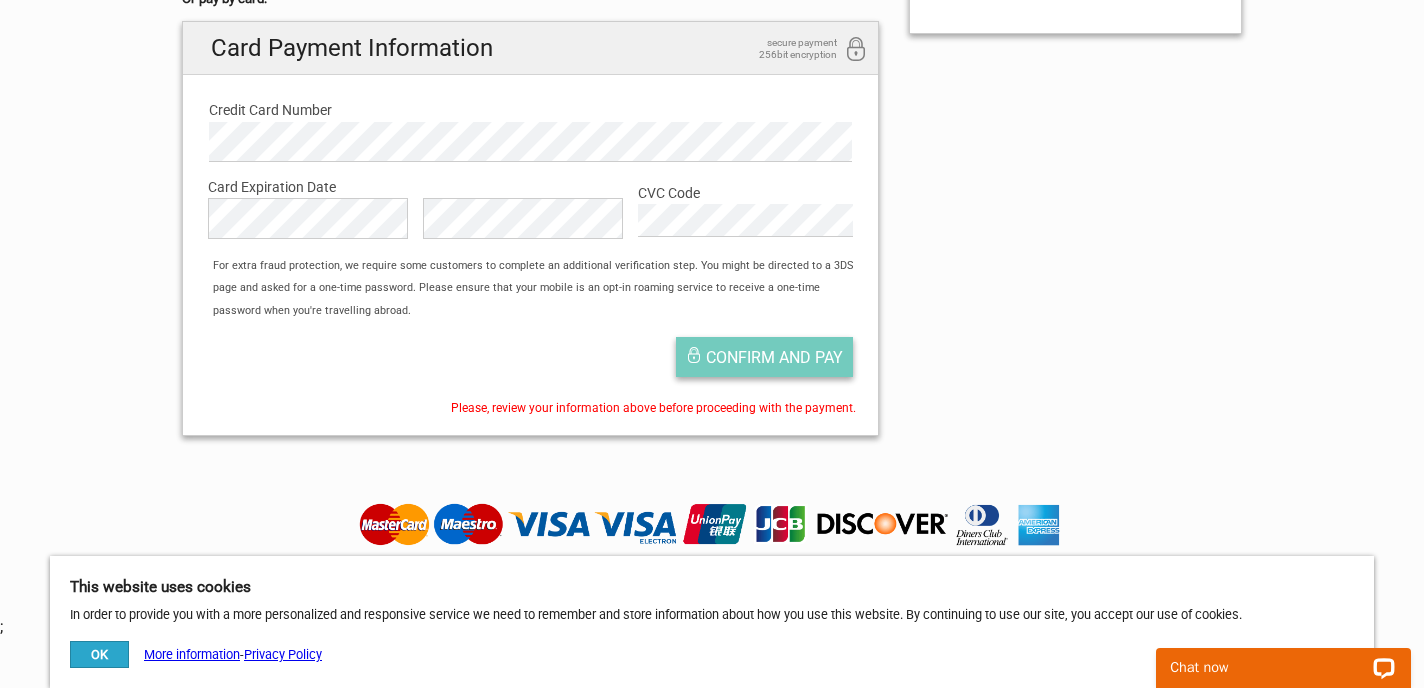 scroll, scrollTop: 675, scrollLeft: 0, axis: vertical 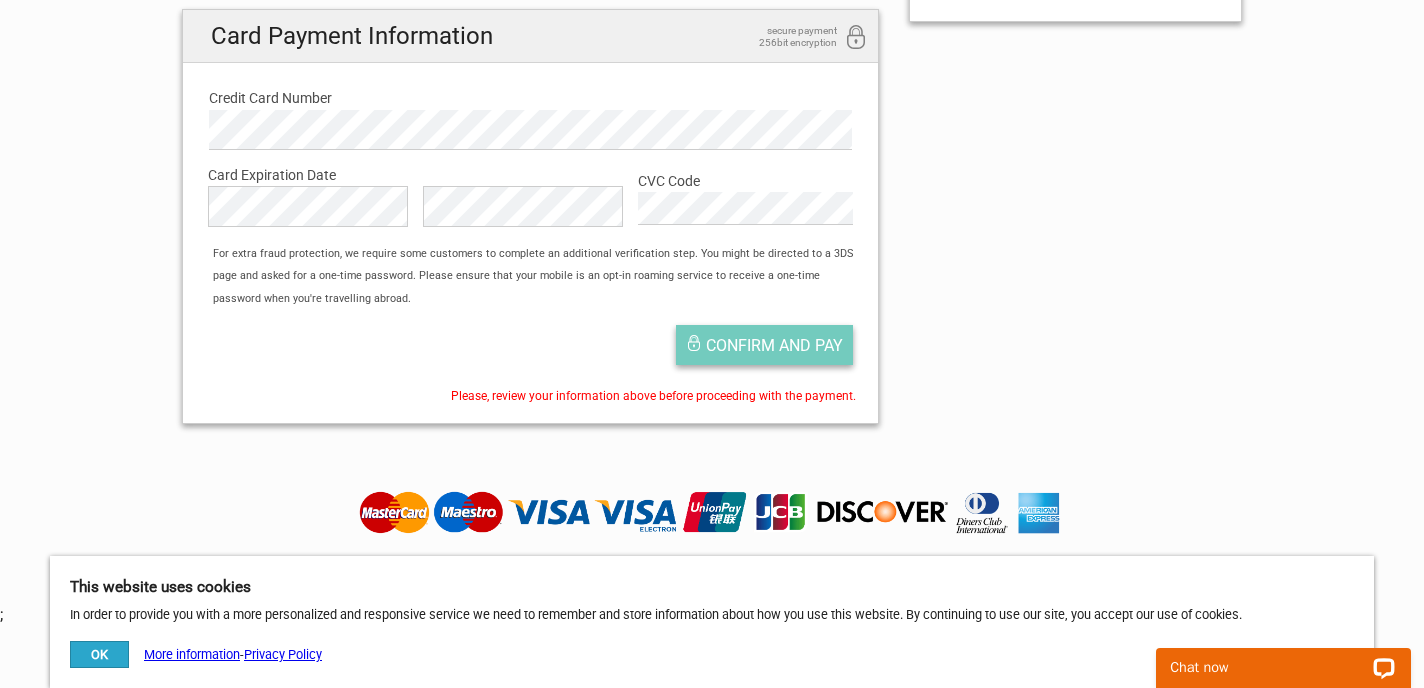 click on "Confirm and pay" at bounding box center [774, 345] 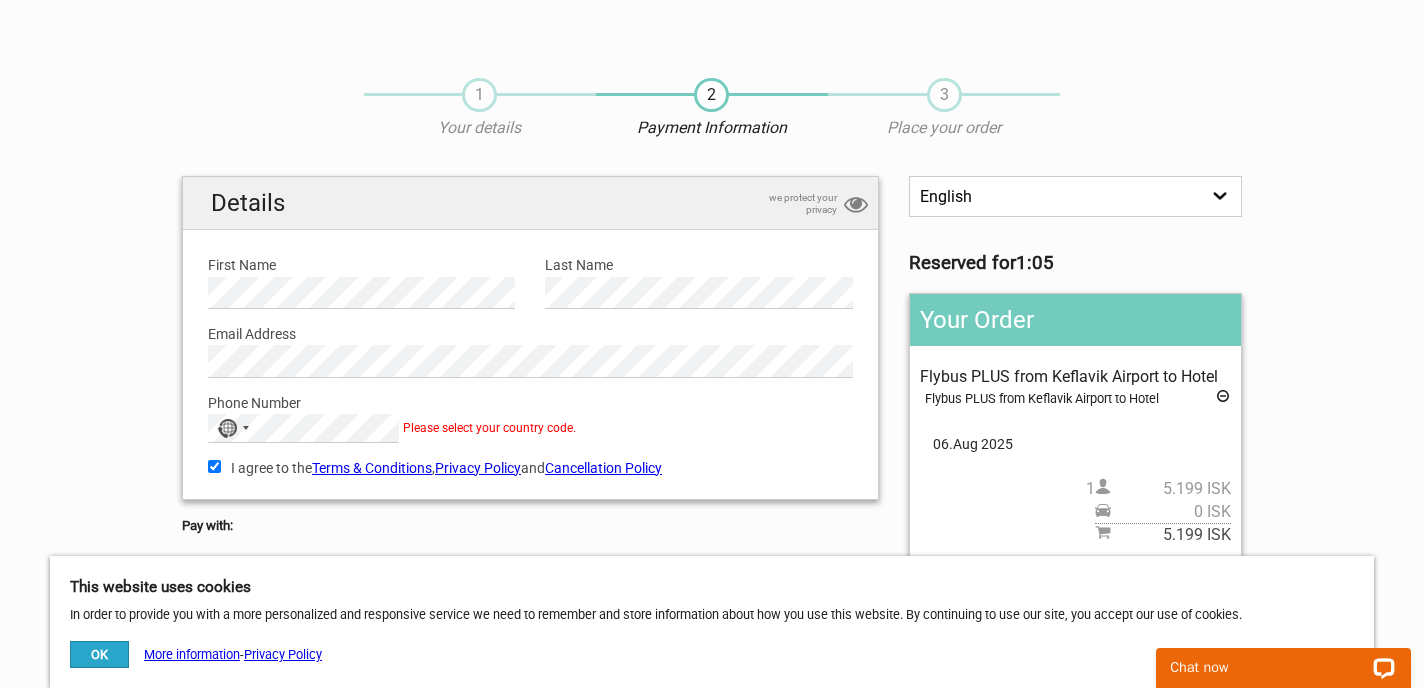 scroll, scrollTop: 0, scrollLeft: 0, axis: both 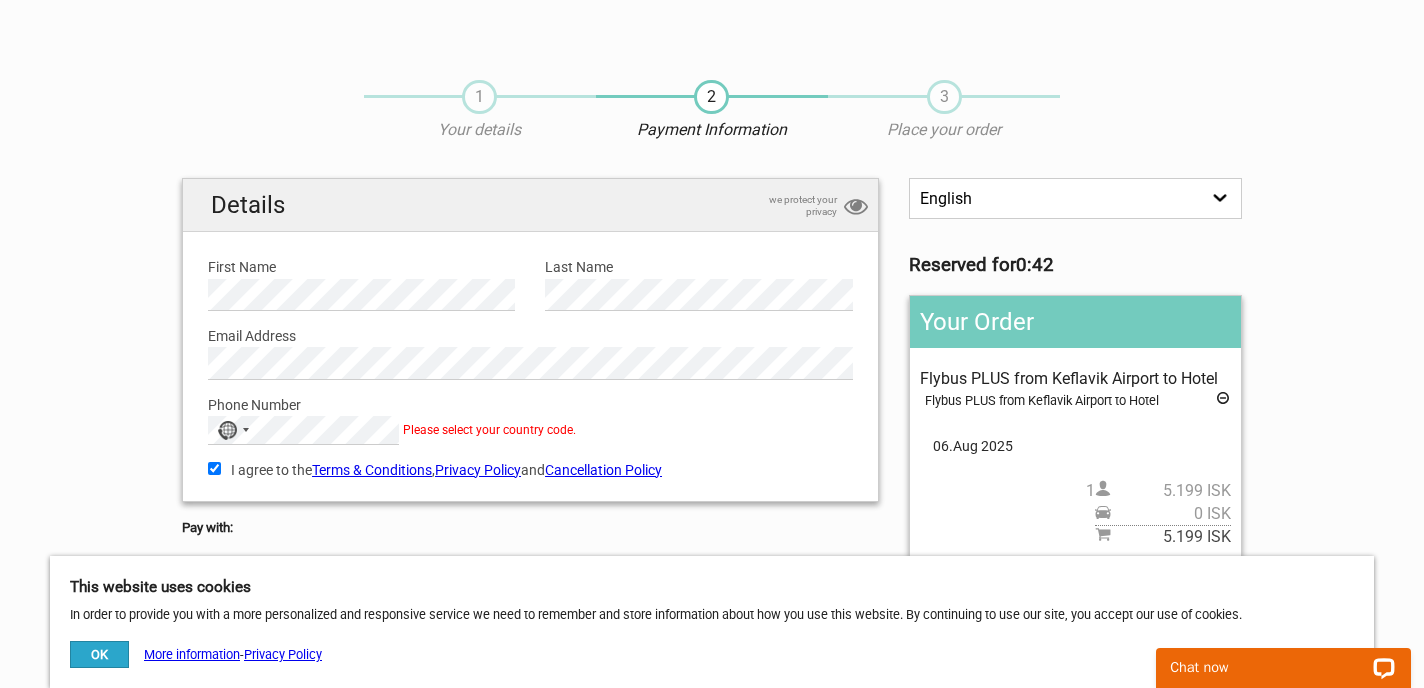 type on "+" 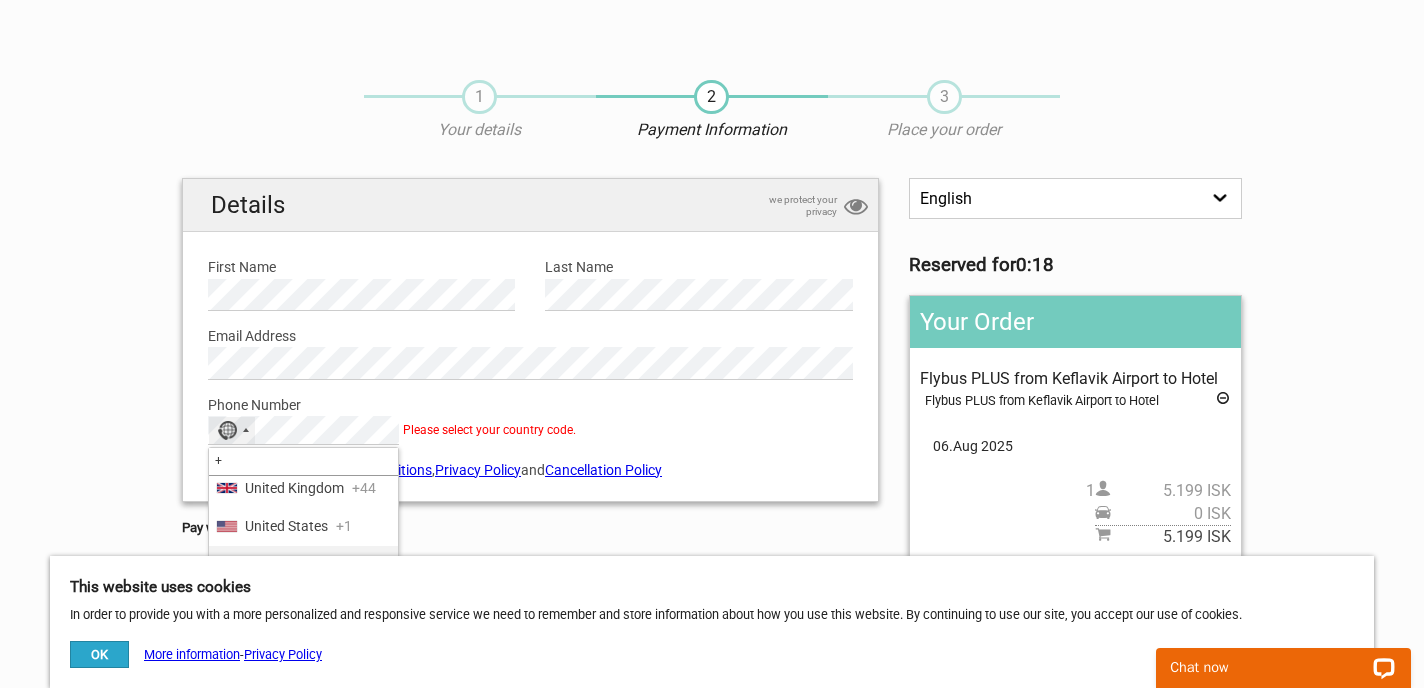 scroll, scrollTop: 9376, scrollLeft: 0, axis: vertical 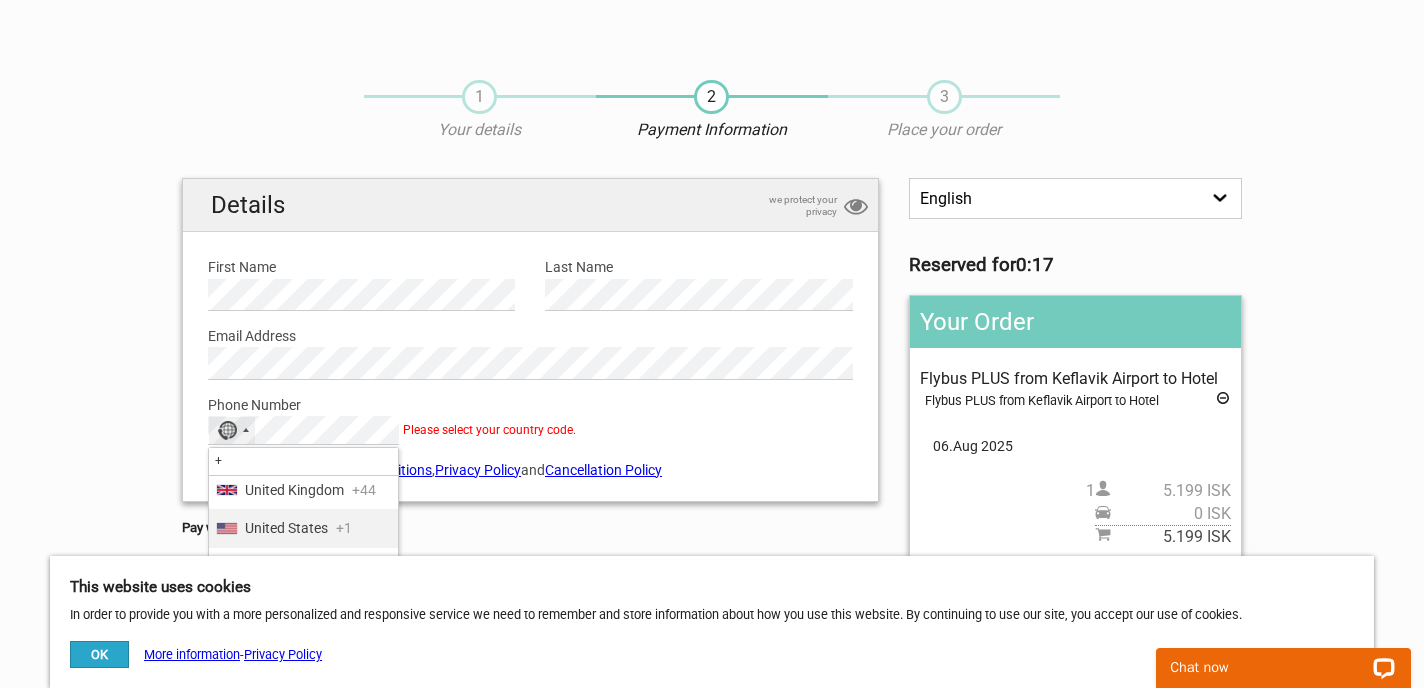 click on "United States" at bounding box center (286, 528) 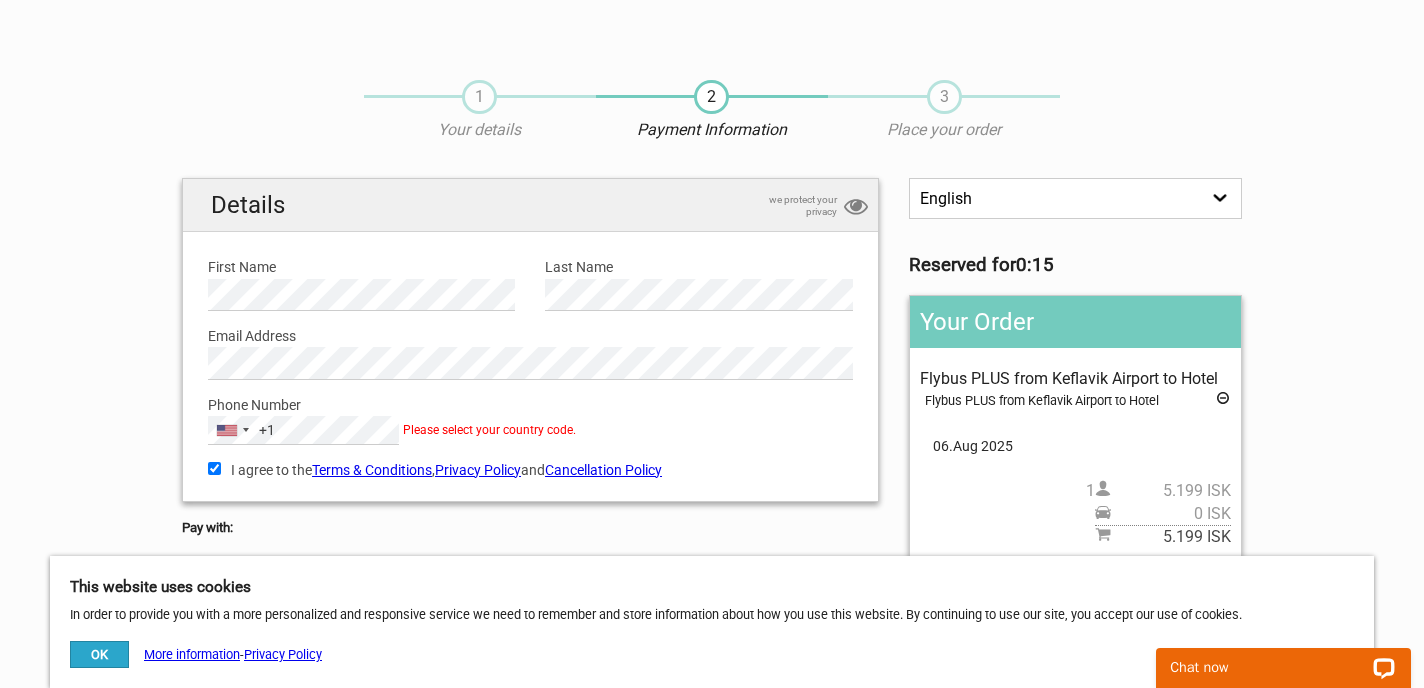 click on "Phone Number" at bounding box center (530, 405) 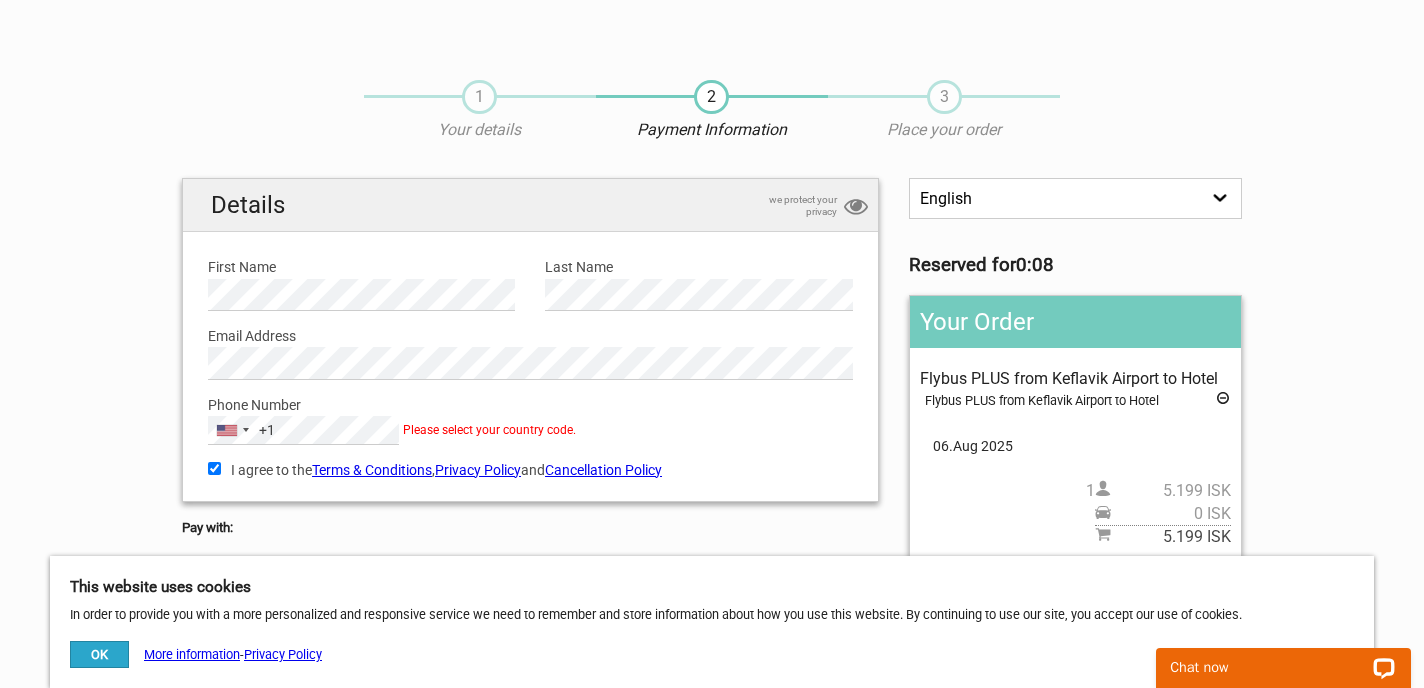 click on "I agree to the  Terms & Conditions ,  Privacy Policy  and  Cancellation Policy" at bounding box center (214, 468) 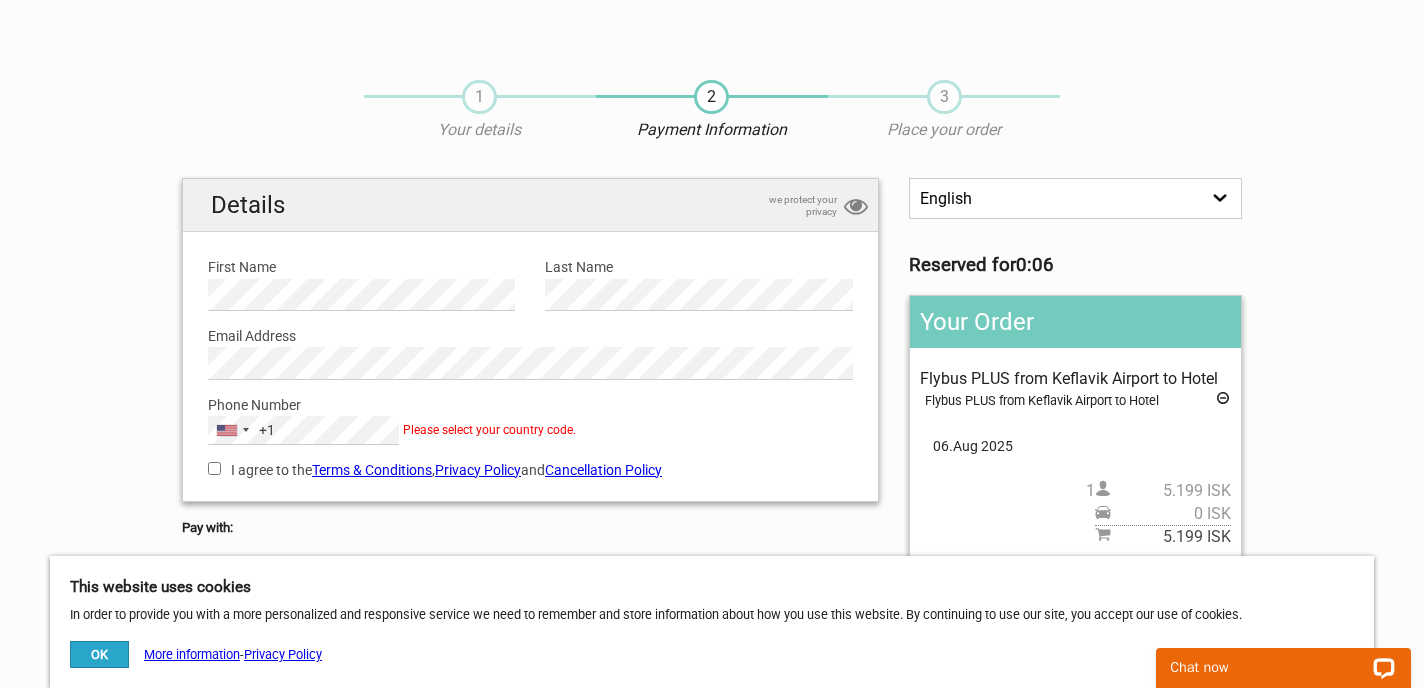 click on "Phone Number
United States +1 +1 + 244 results found Afghanistan +93 Albania +355 Algeria +213 American Samoa +1 Andorra +376 Angola +244 Anguilla +1 Antigua & Barbuda +1 Argentina +54 Armenia +374 Aruba +297 Ascension Island +247 Australia +61 Austria +43 Azerbaijan +994 Bahamas +1 Bahrain +973 Bangladesh +880 Barbados +1 Belarus +375 Belgium +32 Belize +501 Benin +229 Bermuda +1 Bhutan +975 Bolivia +591 Bosnia & Herzegovina +387 Botswana +267 Brazil +55 British Indian Ocean Territory +246 British Virgin Islands +1 Brunei +673 Bulgaria +359 Burkina Faso +226 Burundi +257 Cambodia +855 Cameroon +237 Canada +1 Cape Verde +238 Caribbean Netherlands +599 Cayman Islands +1 Central African Republic +236 Chad +235 Chile +56 China +86 Christmas Island +61 Cocos (Keeling) Islands +61 Colombia +57 Comoros +269 Congo - Brazzaville +242 Congo - Kinshasa +243 Cook Islands +682 Costa Rica +501 Croatia +385 Cuba +53 Curaçao +599 Cyprus +357 Czechia +420 Côte d’Ivoire +225 Denmark +45 Djibouti" at bounding box center [530, 412] 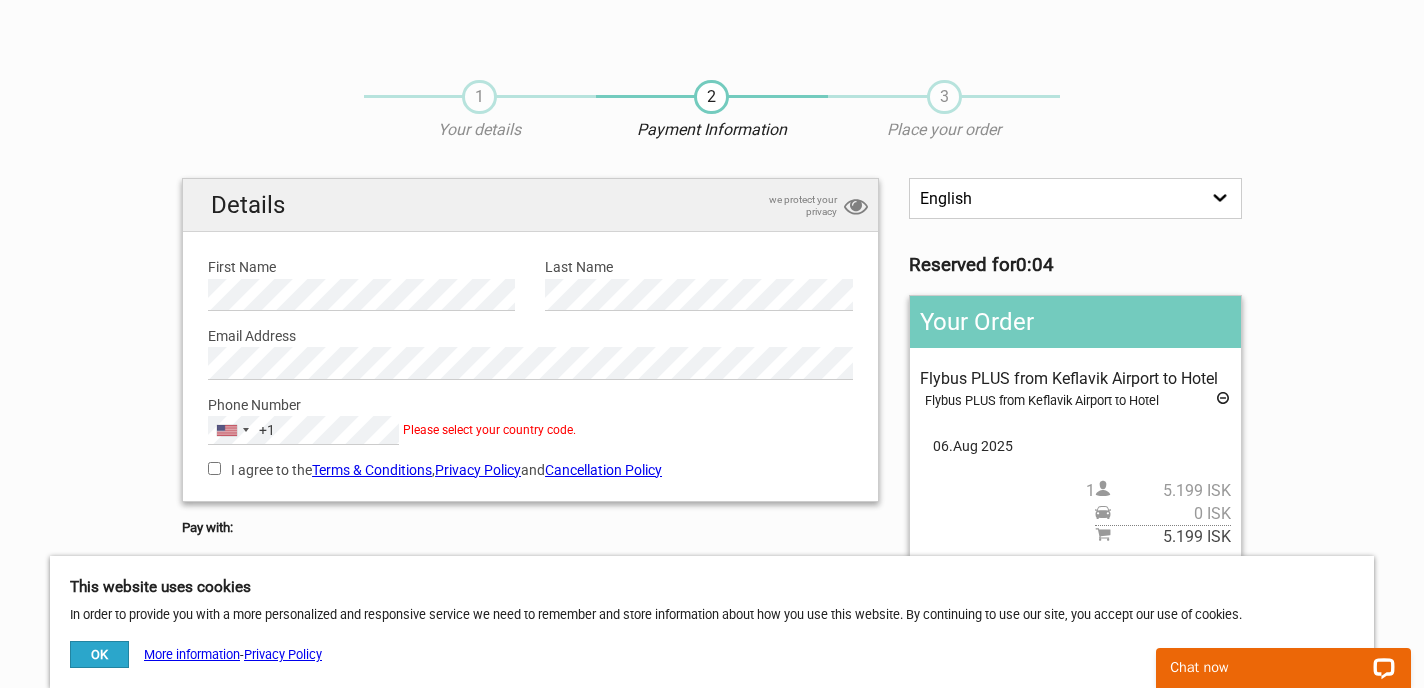 click on "I agree to the  Terms & Conditions ,  Privacy Policy  and  Cancellation Policy" at bounding box center [214, 468] 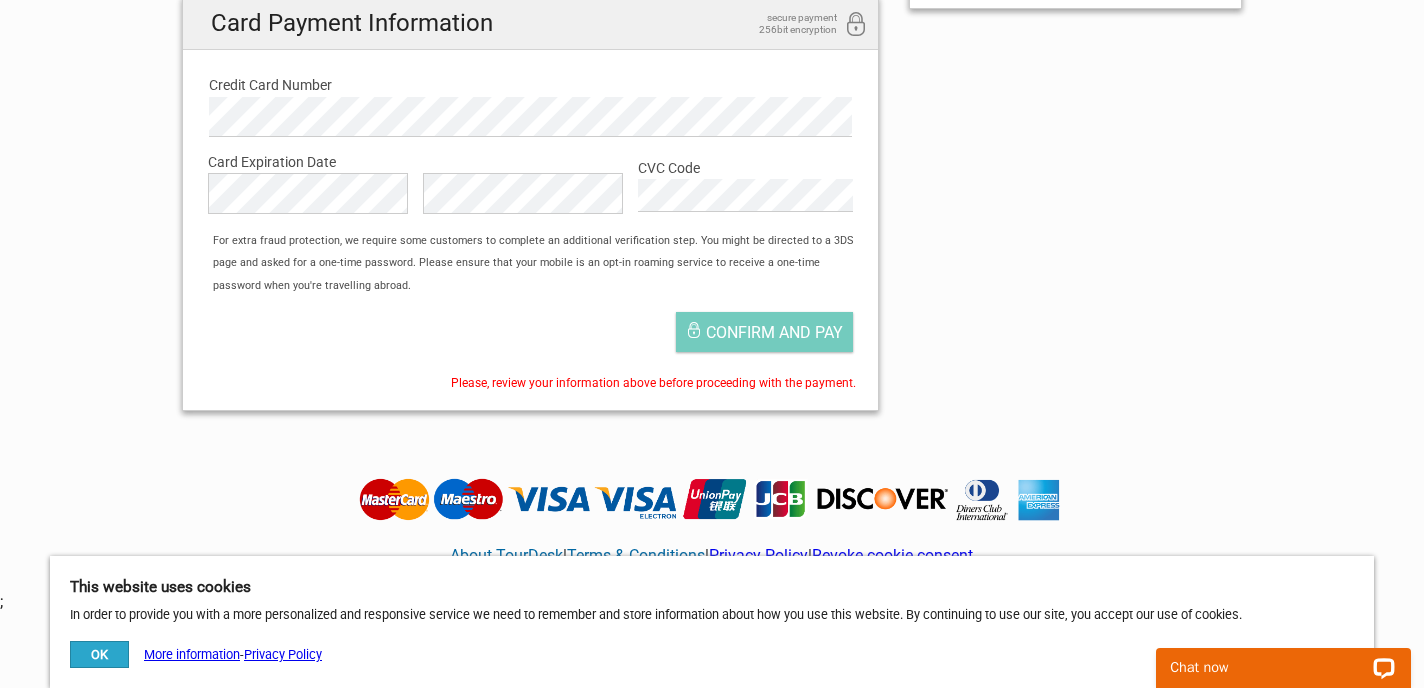 scroll, scrollTop: 709, scrollLeft: 0, axis: vertical 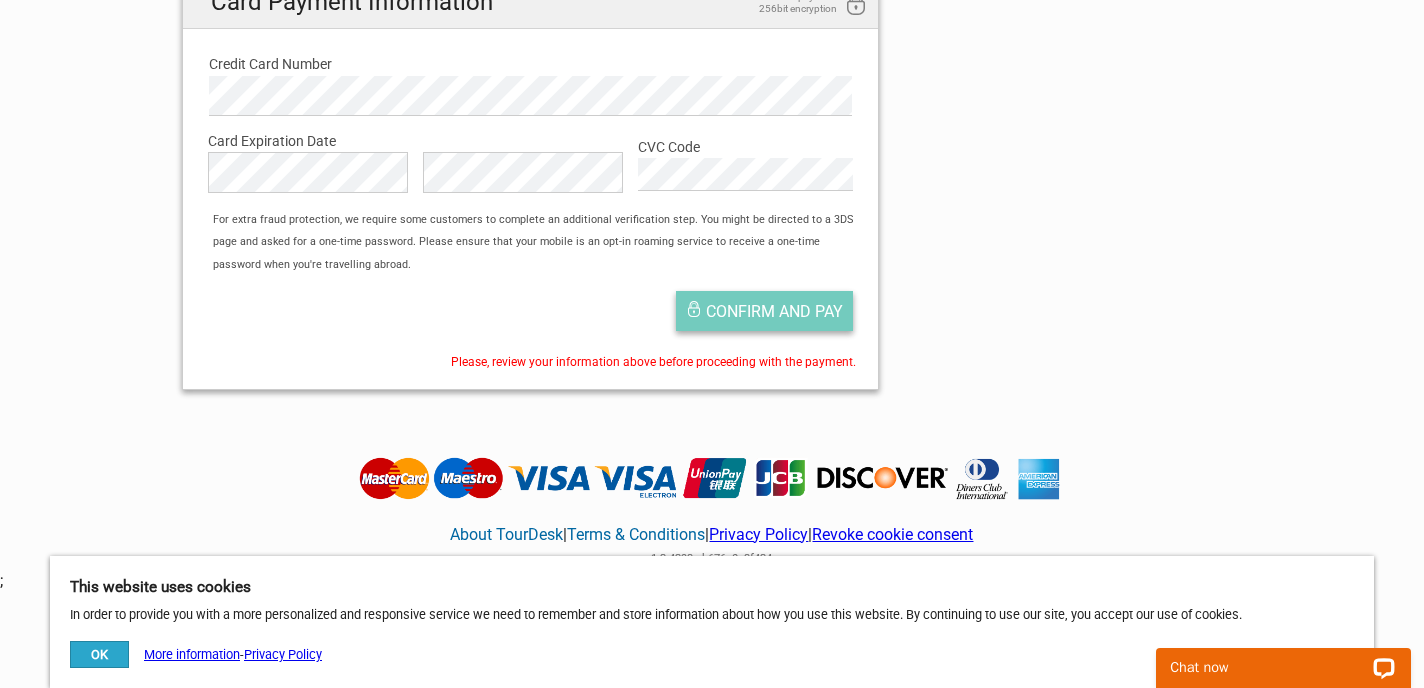 click on "Confirm and pay" at bounding box center (774, 311) 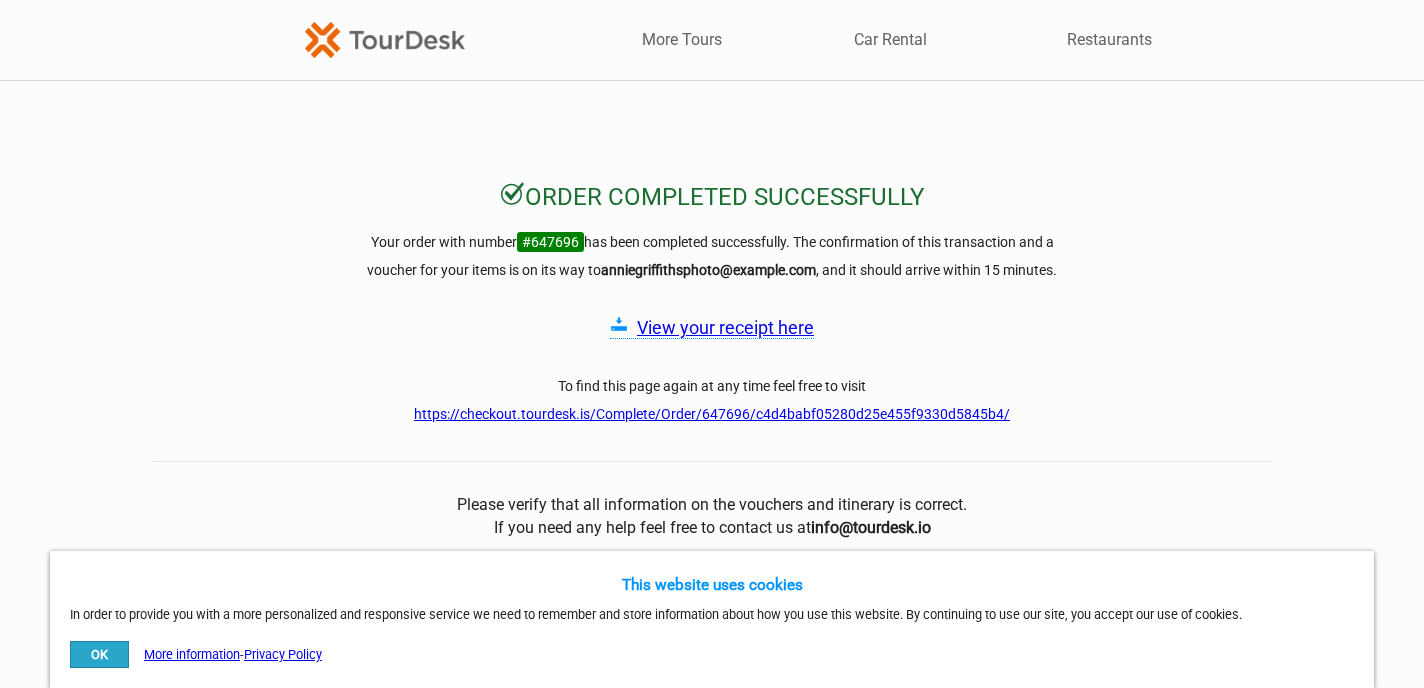 scroll, scrollTop: 0, scrollLeft: 0, axis: both 